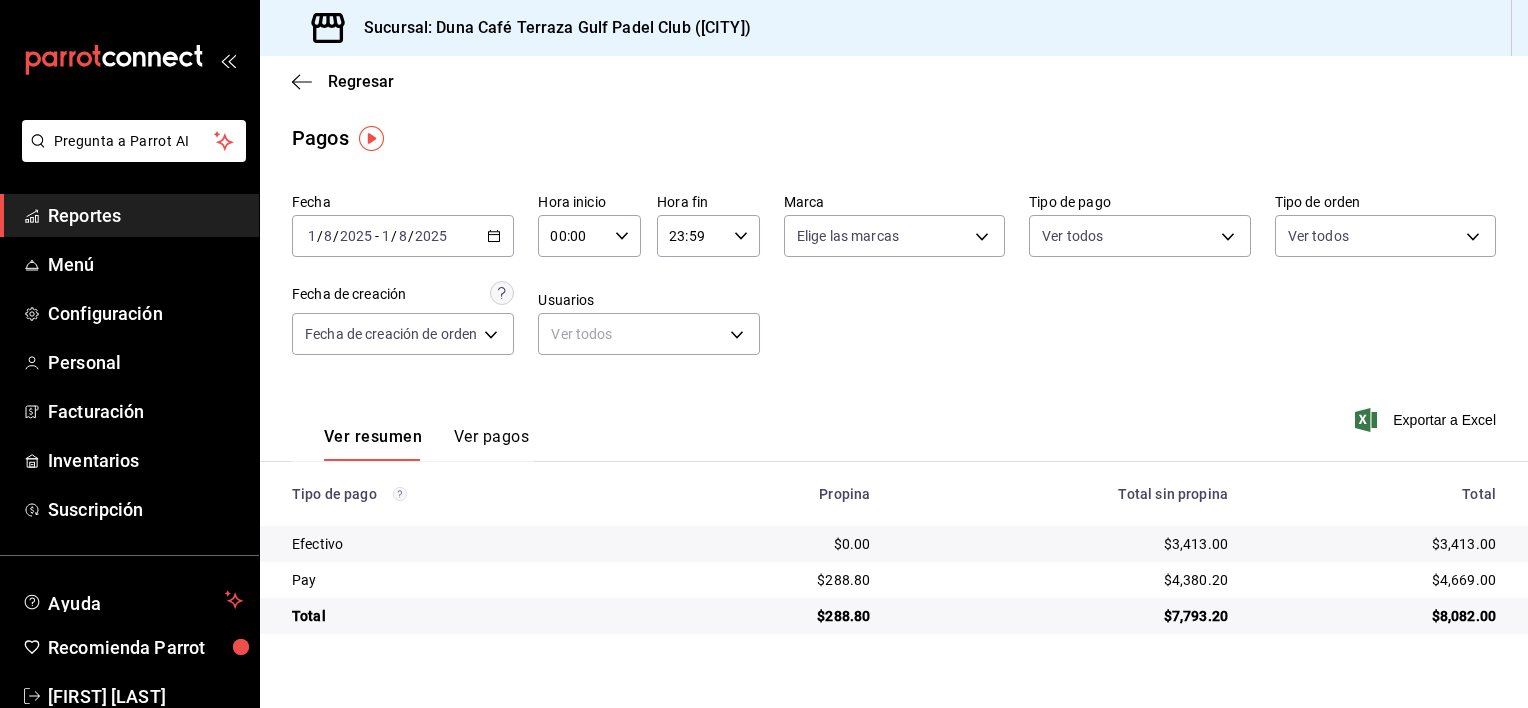 scroll, scrollTop: 0, scrollLeft: 0, axis: both 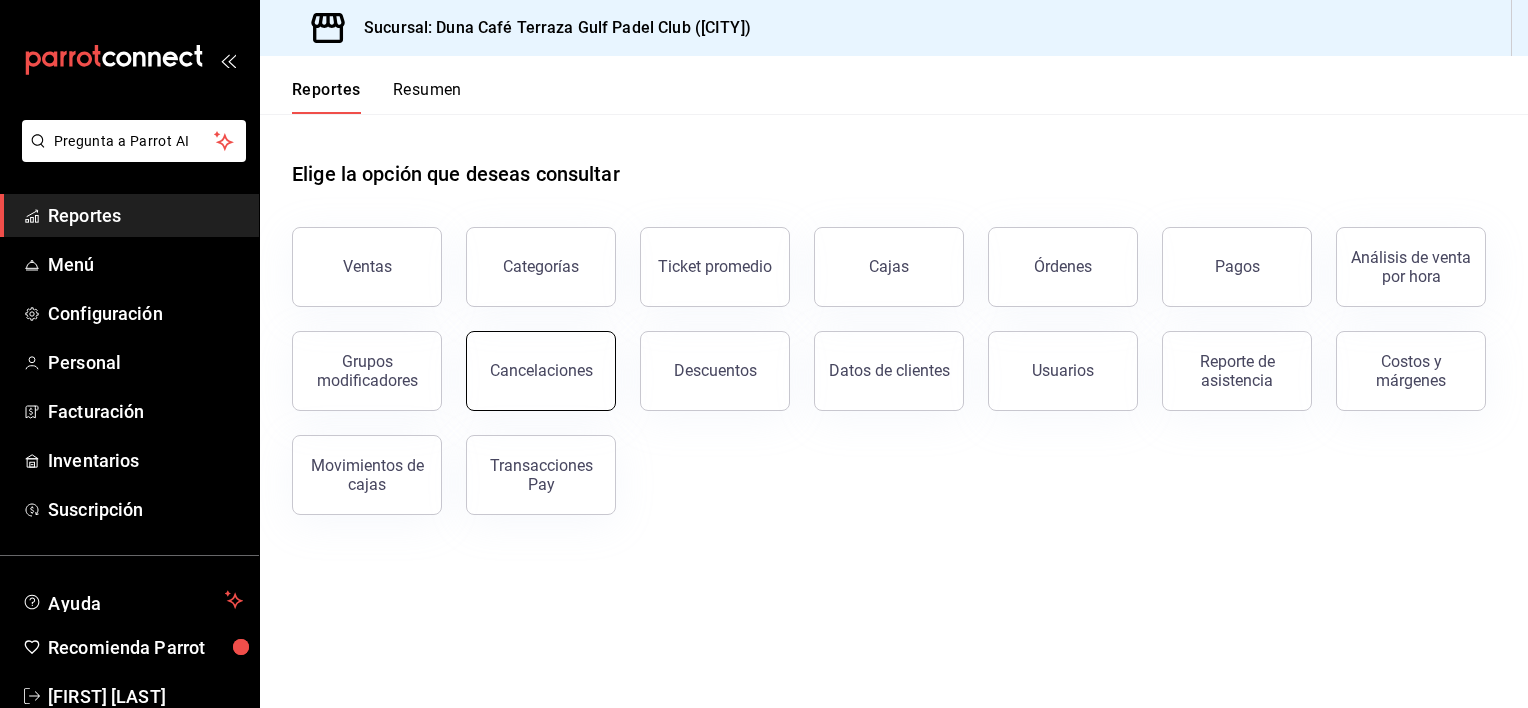 click on "Cancelaciones" at bounding box center (541, 371) 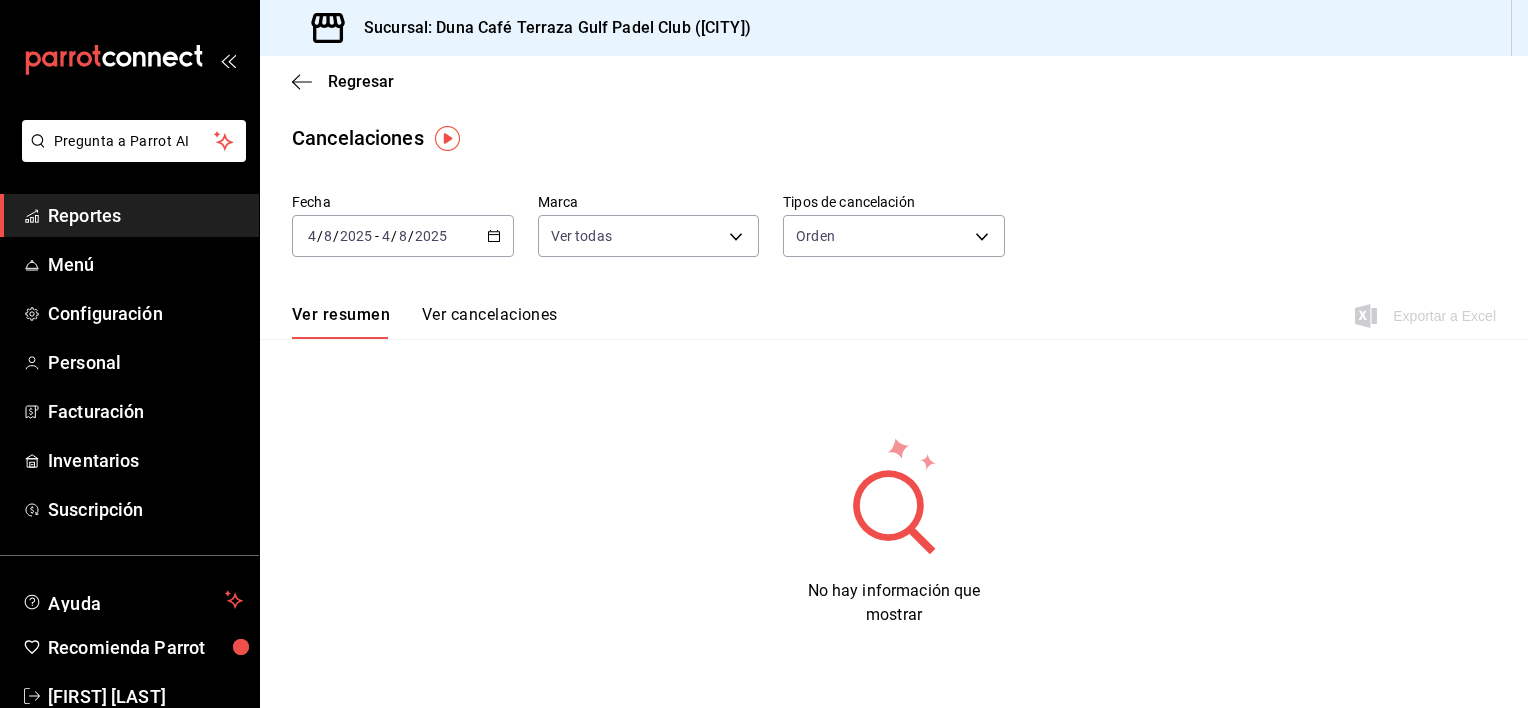 click 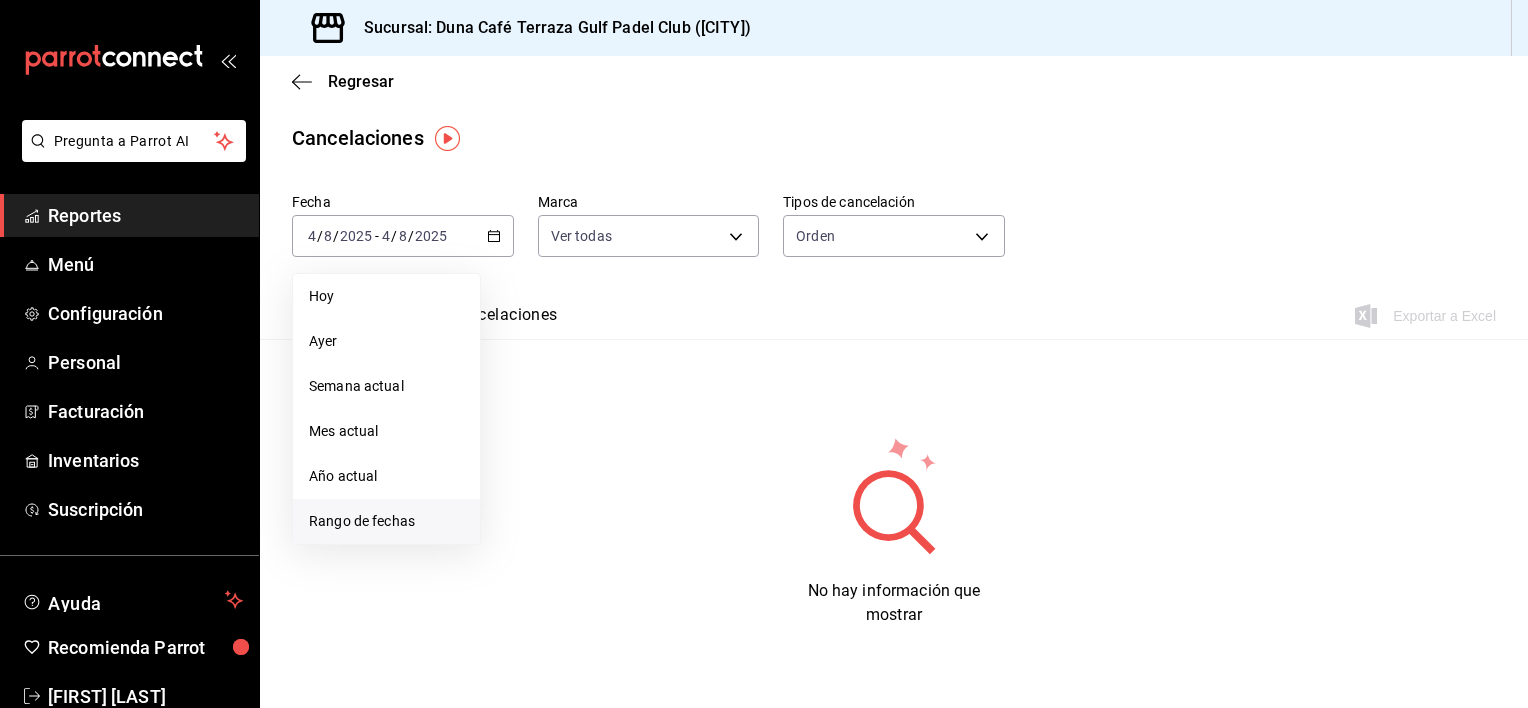 click on "Rango de fechas" at bounding box center [386, 521] 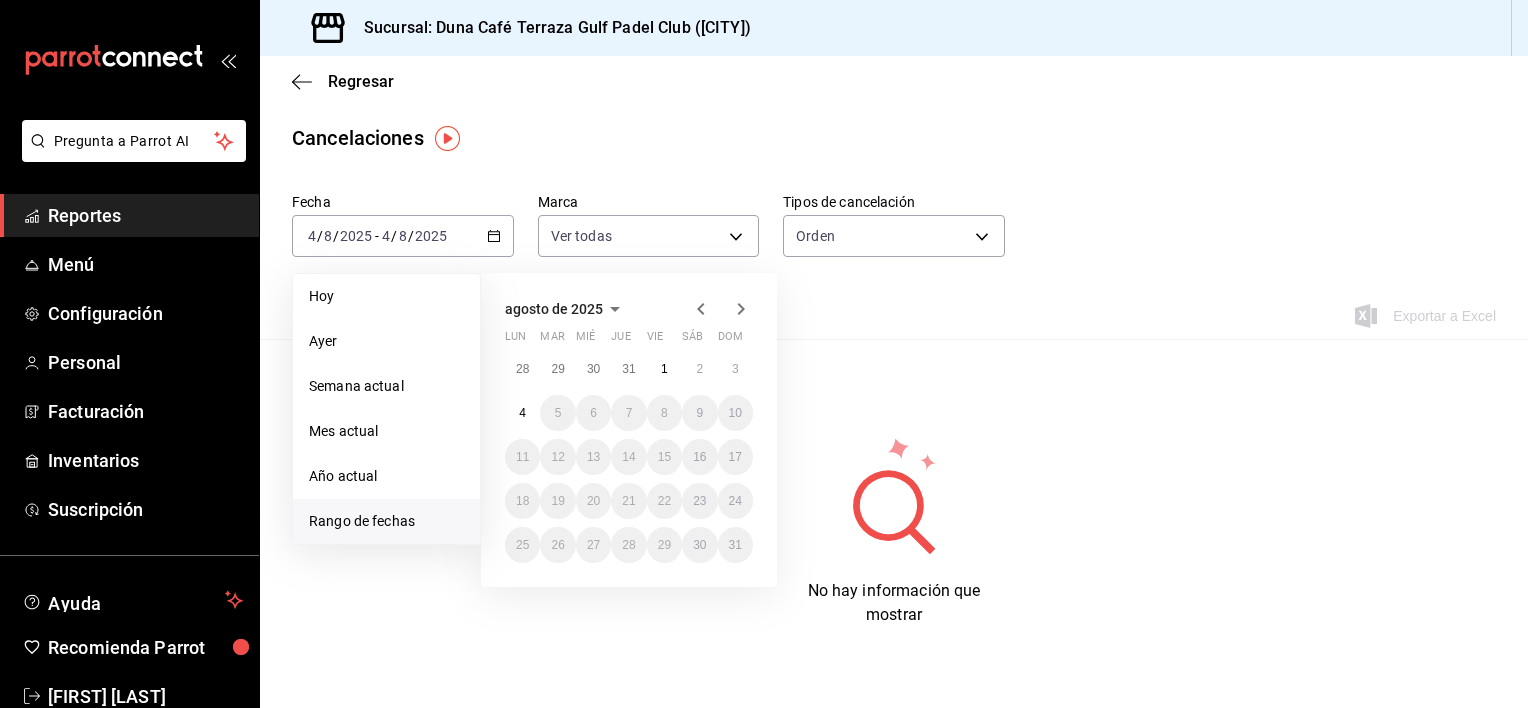 click 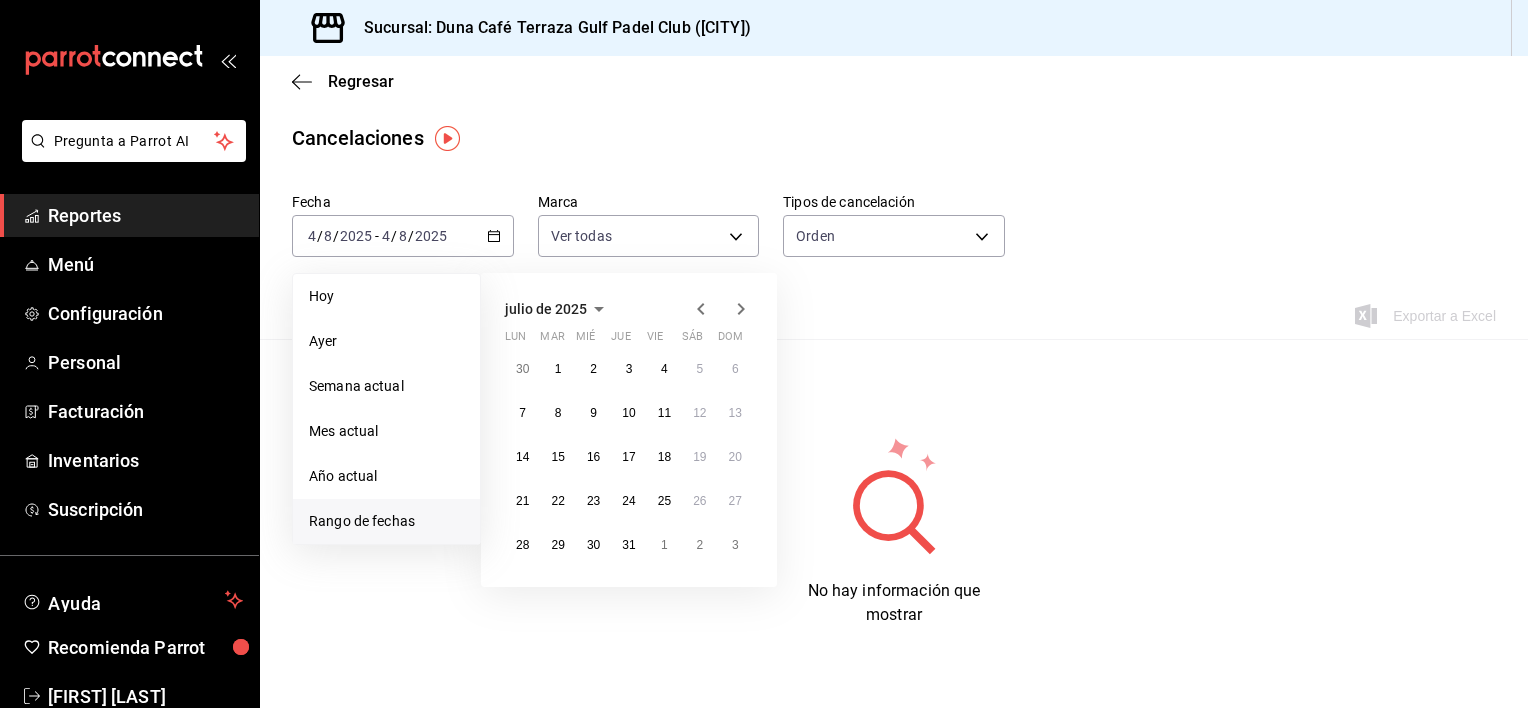 click 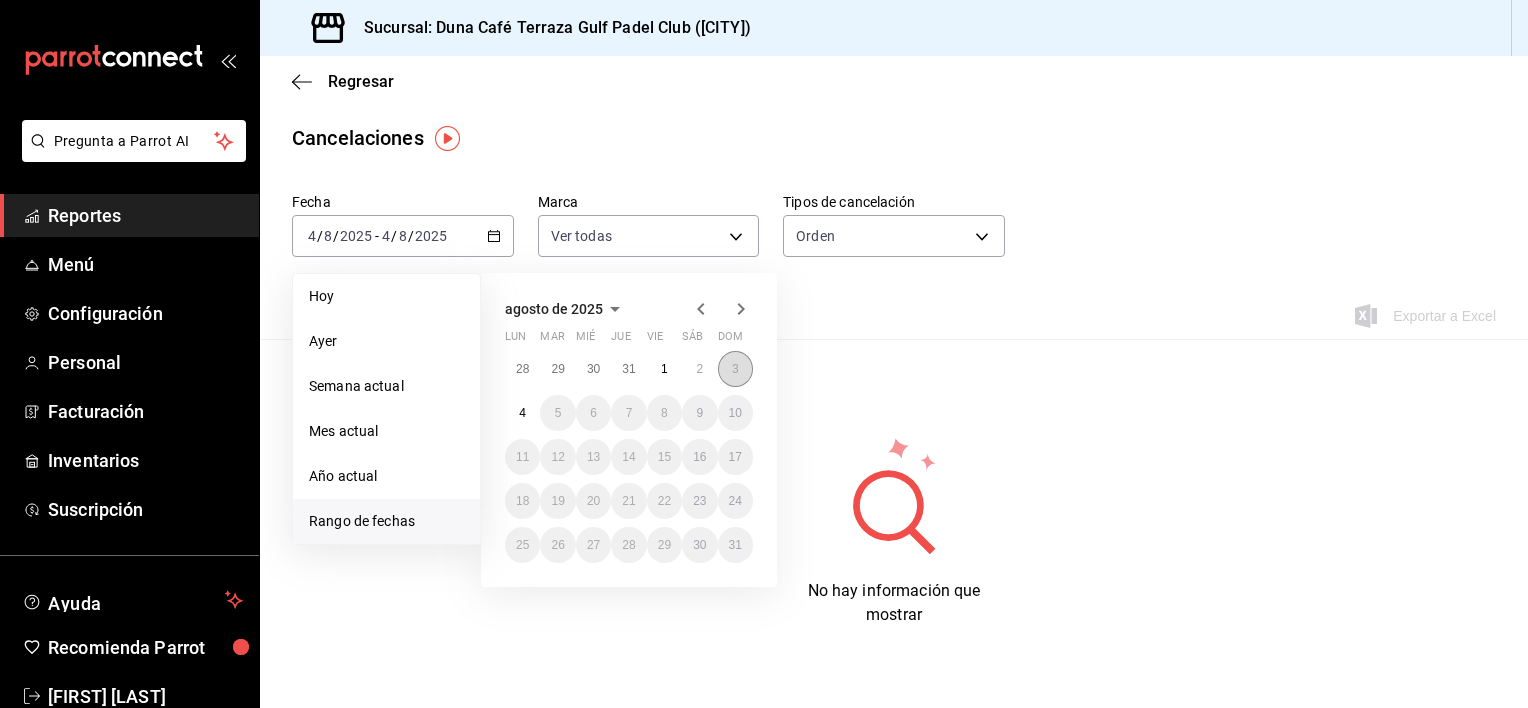 click on "3" at bounding box center (735, 369) 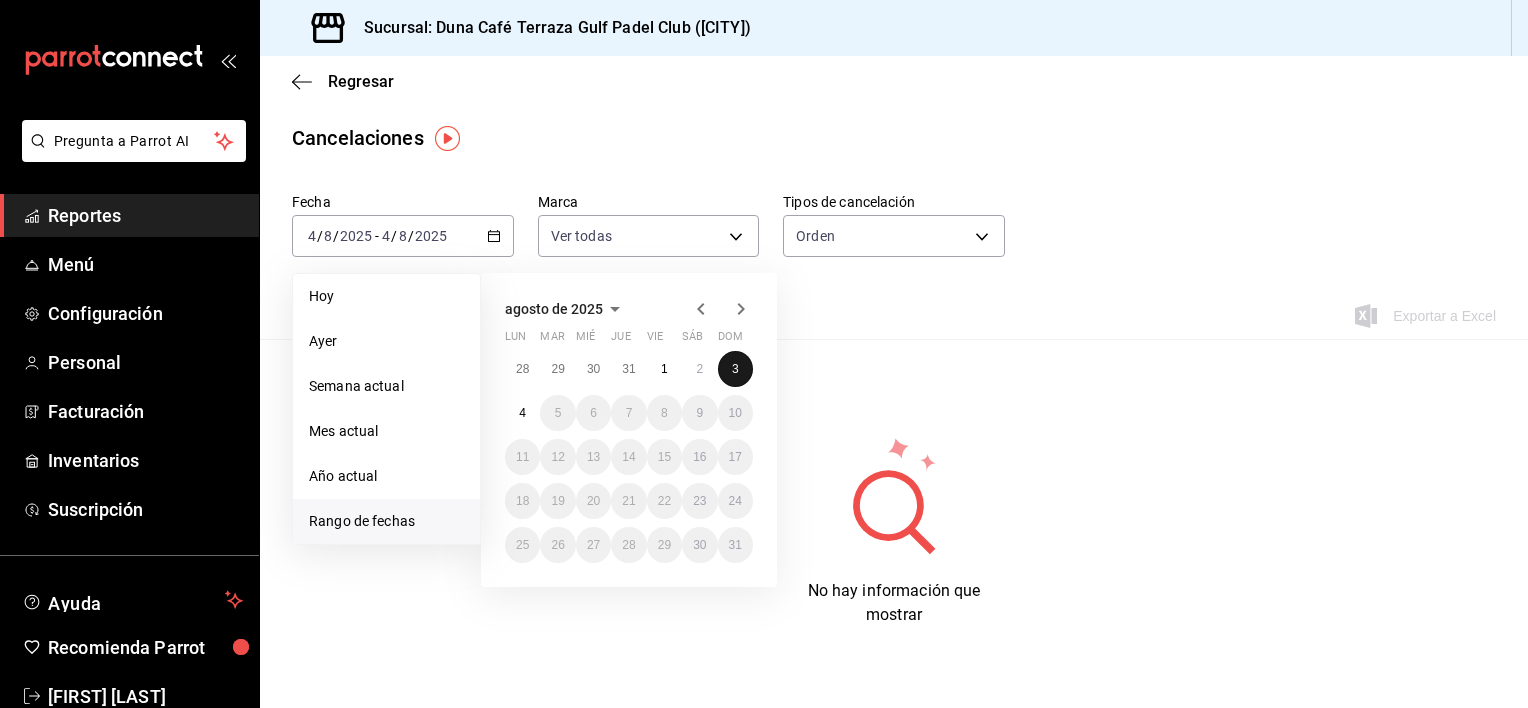 click on "3" at bounding box center (735, 369) 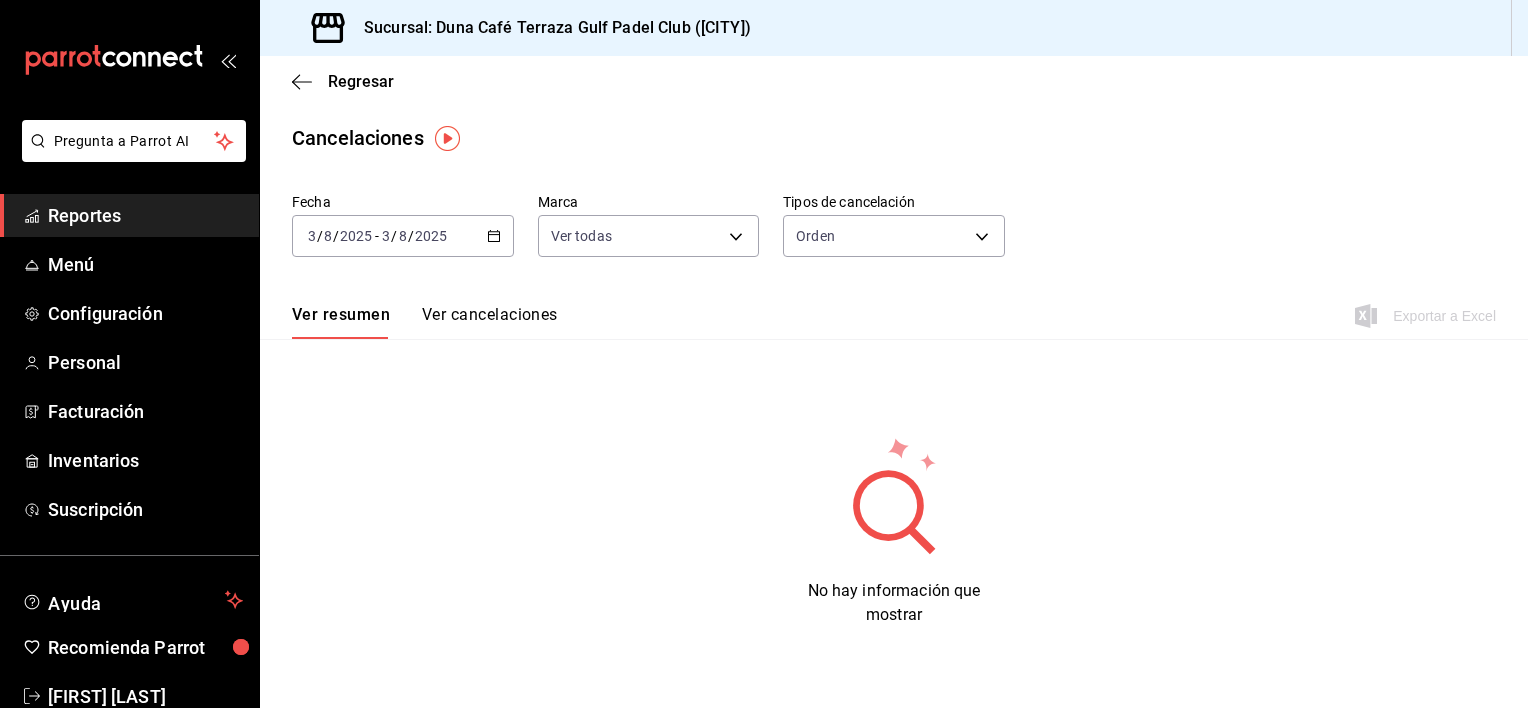 click 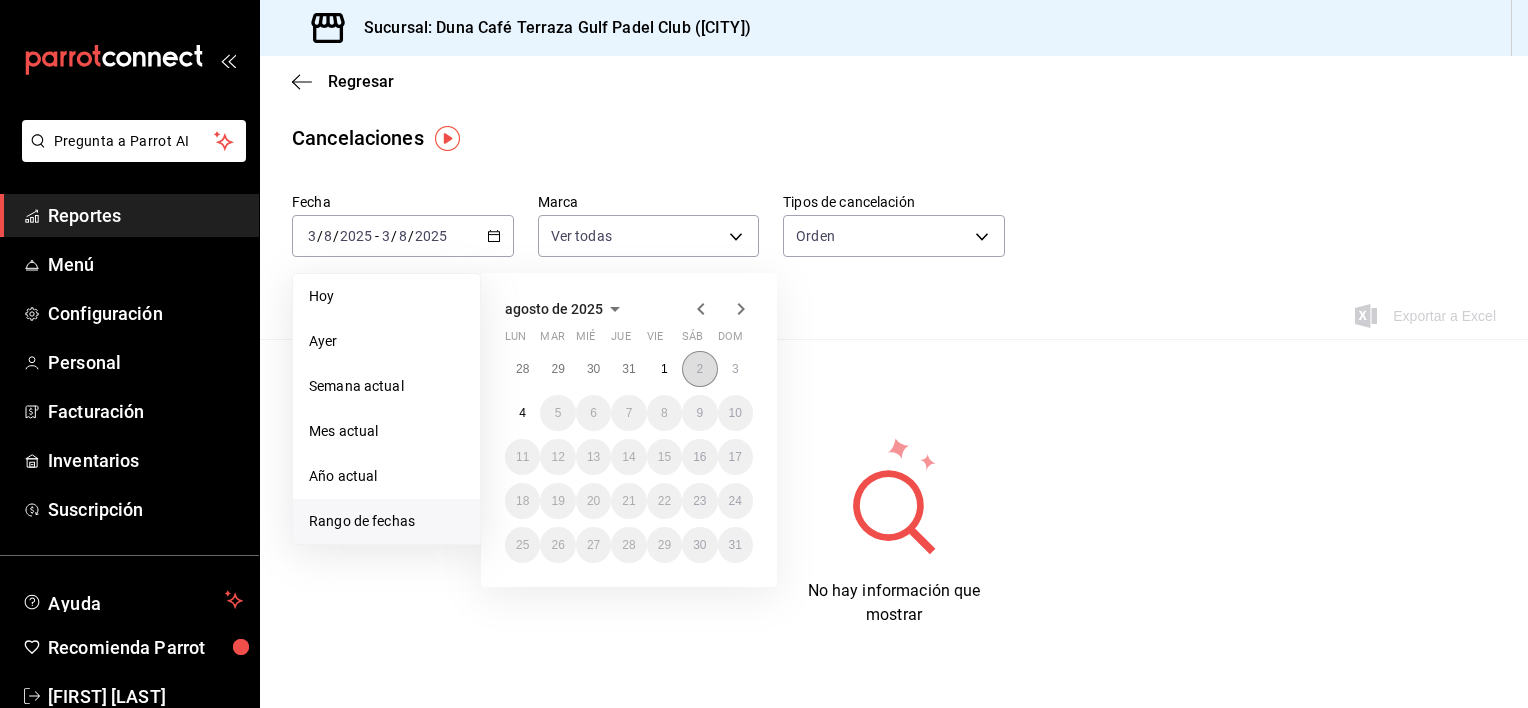 click on "2" at bounding box center (699, 369) 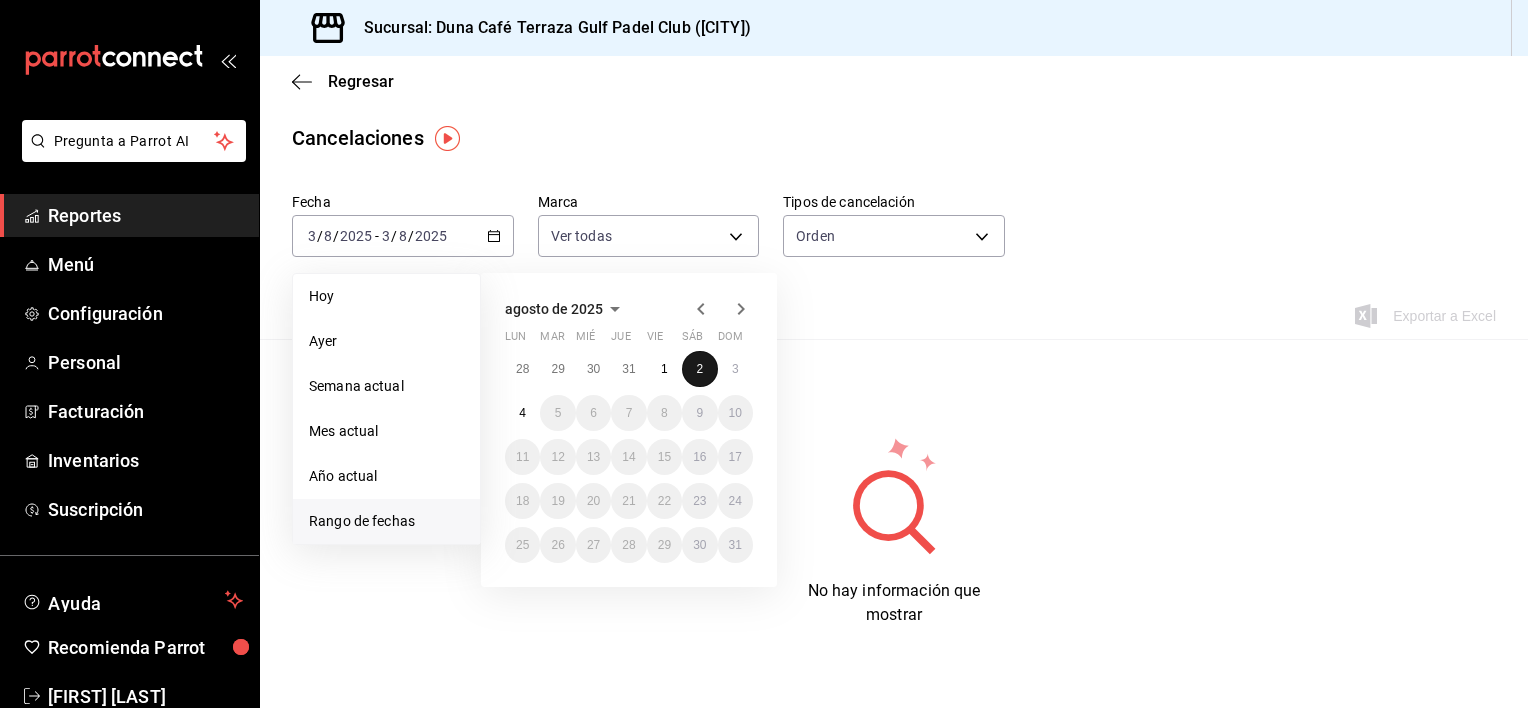 click on "2" at bounding box center [699, 369] 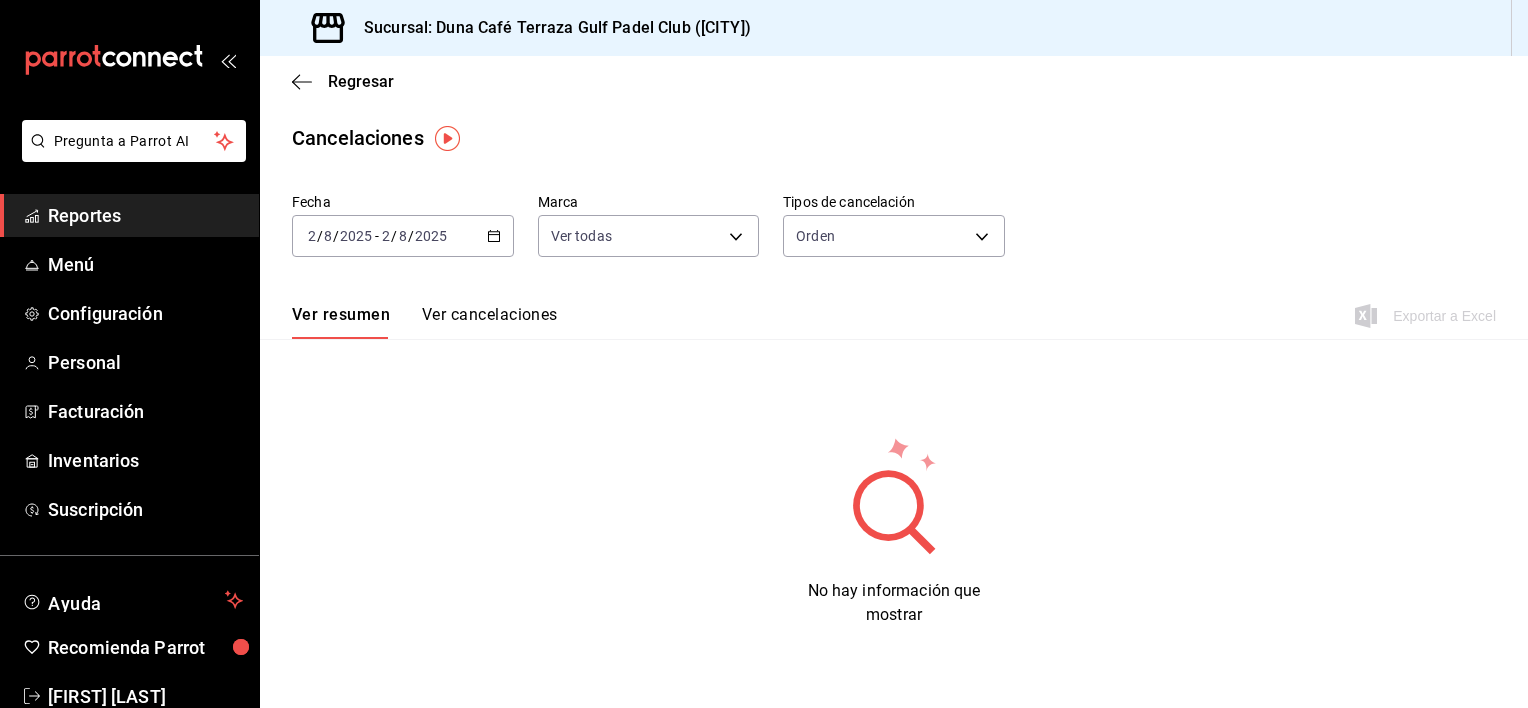 click 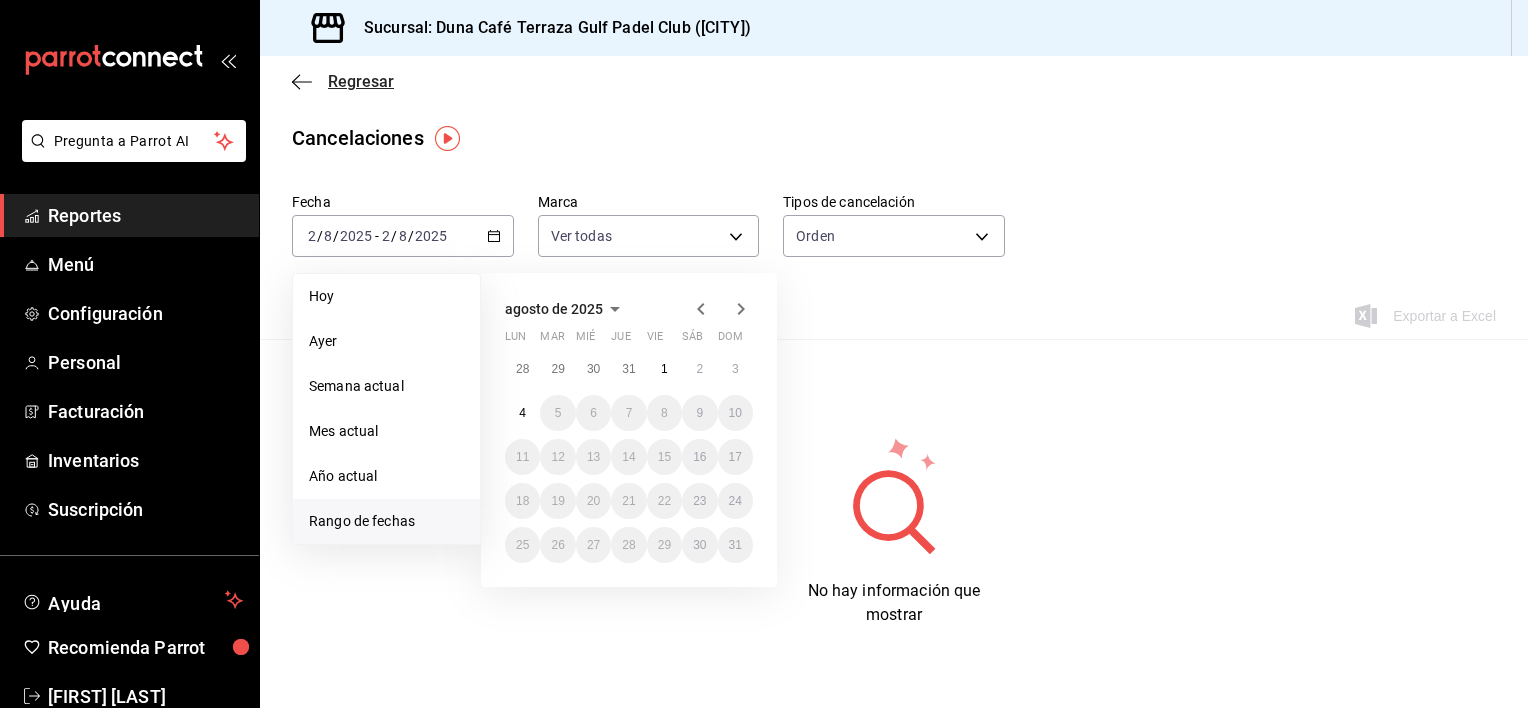click 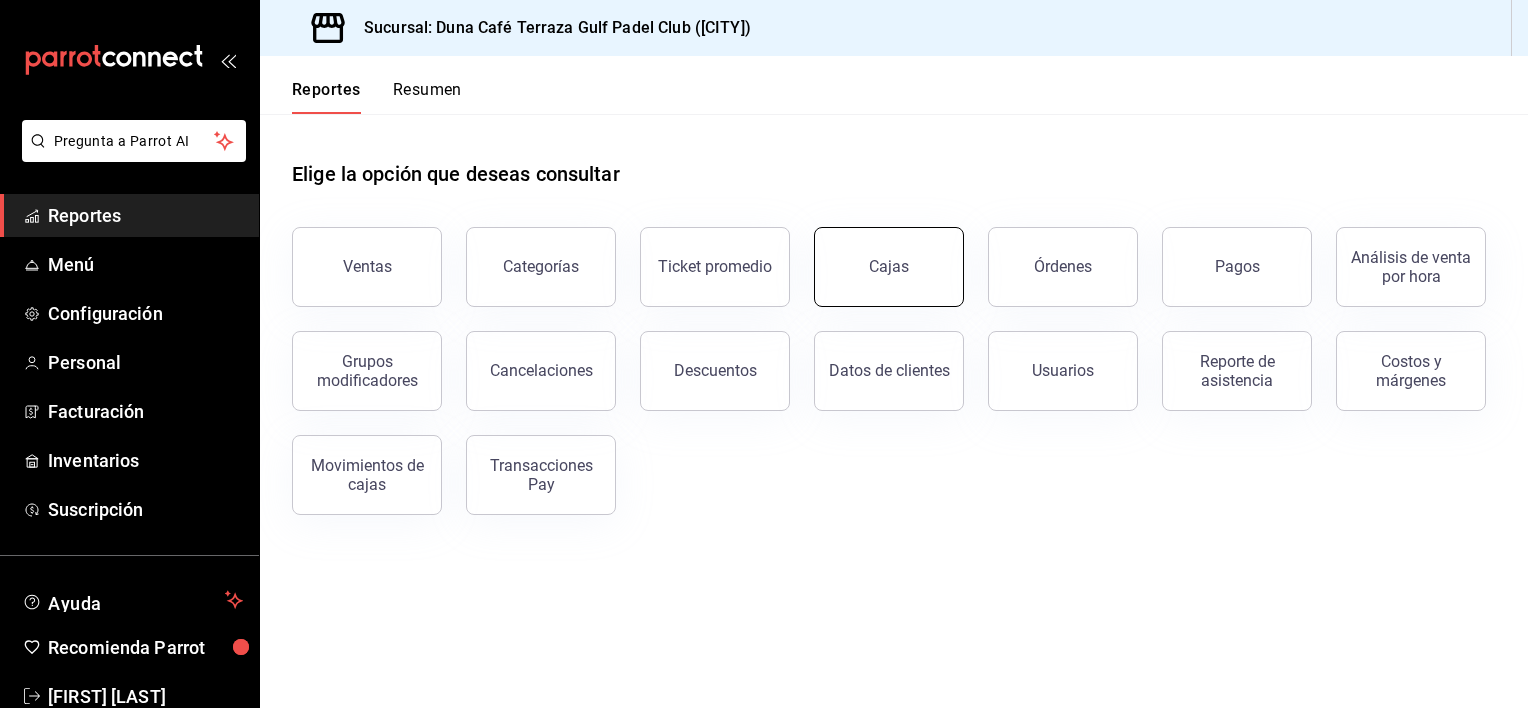click on "Cajas" at bounding box center [889, 267] 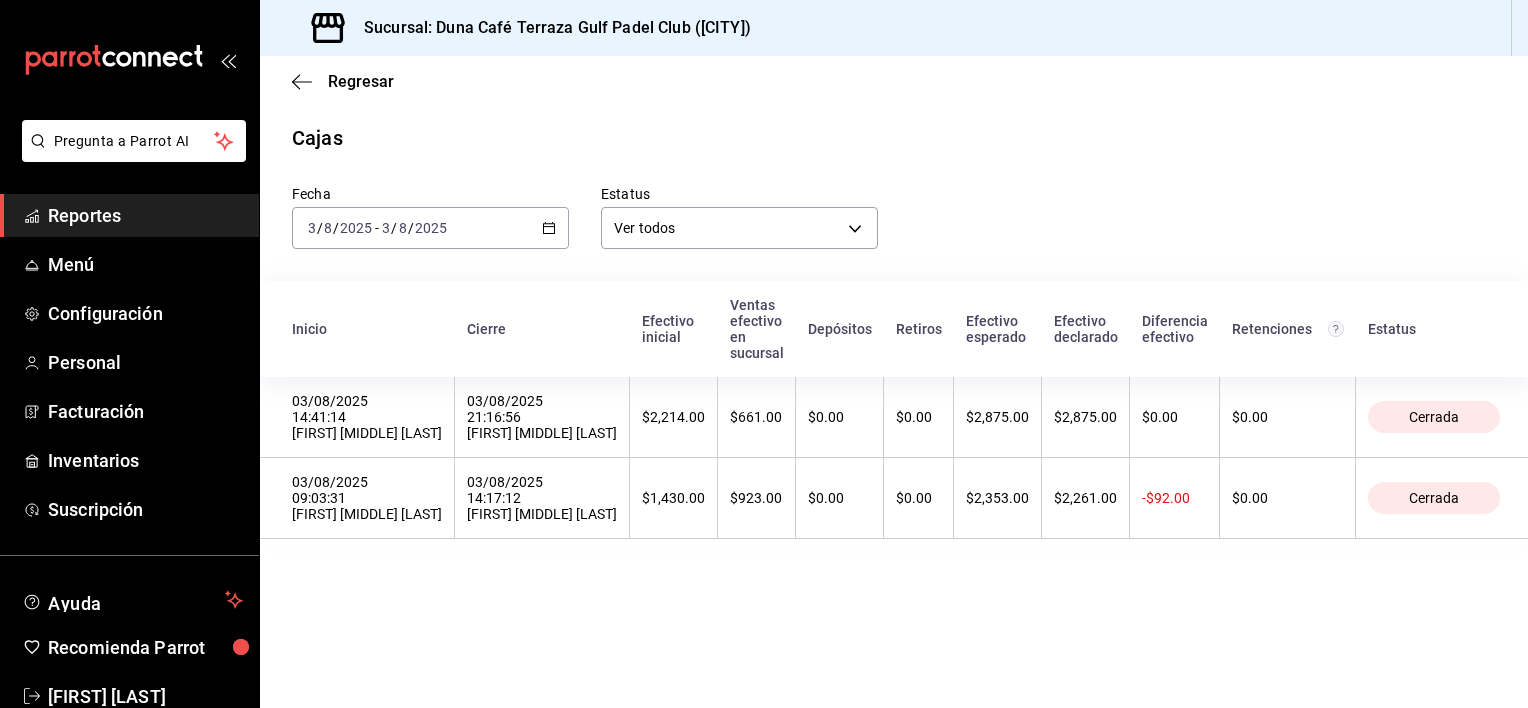 click 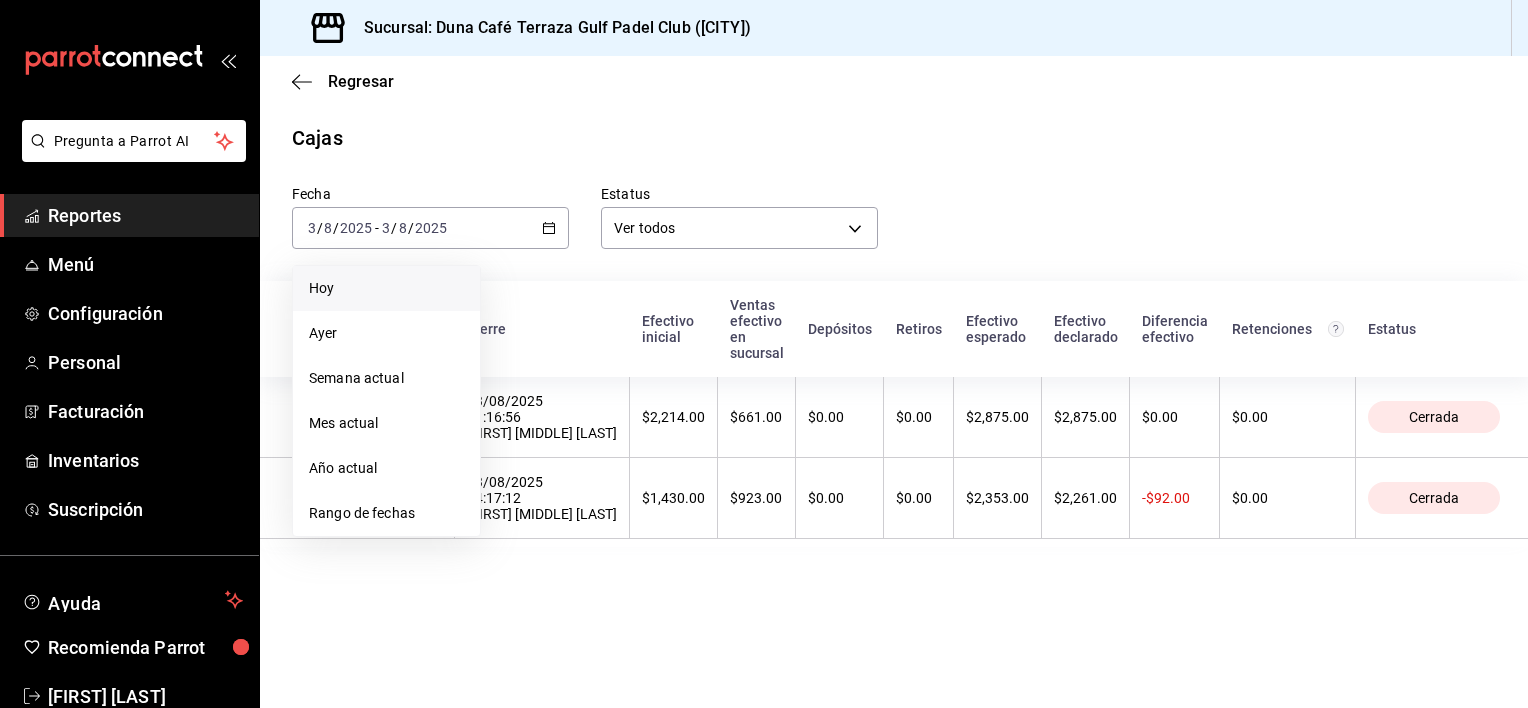 click on "Hoy" at bounding box center [386, 288] 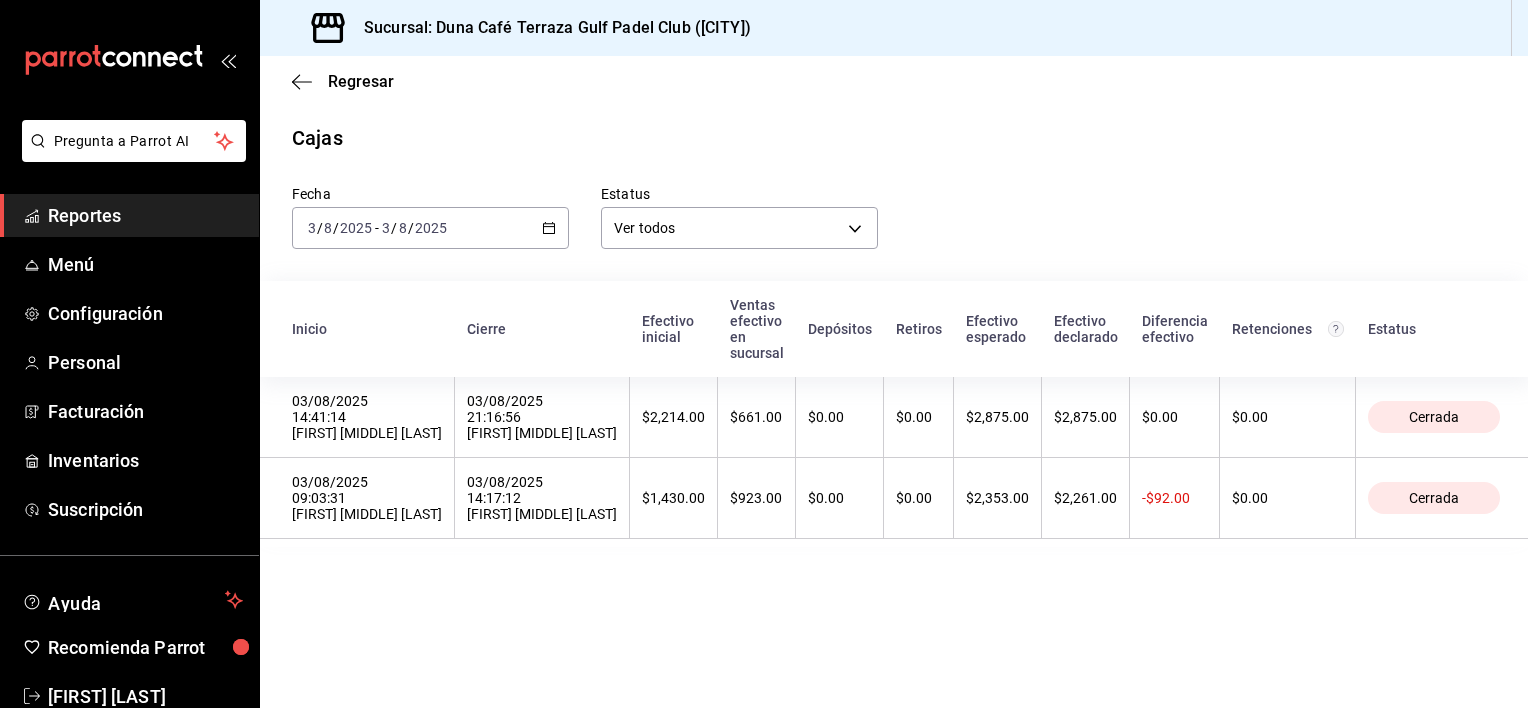 click 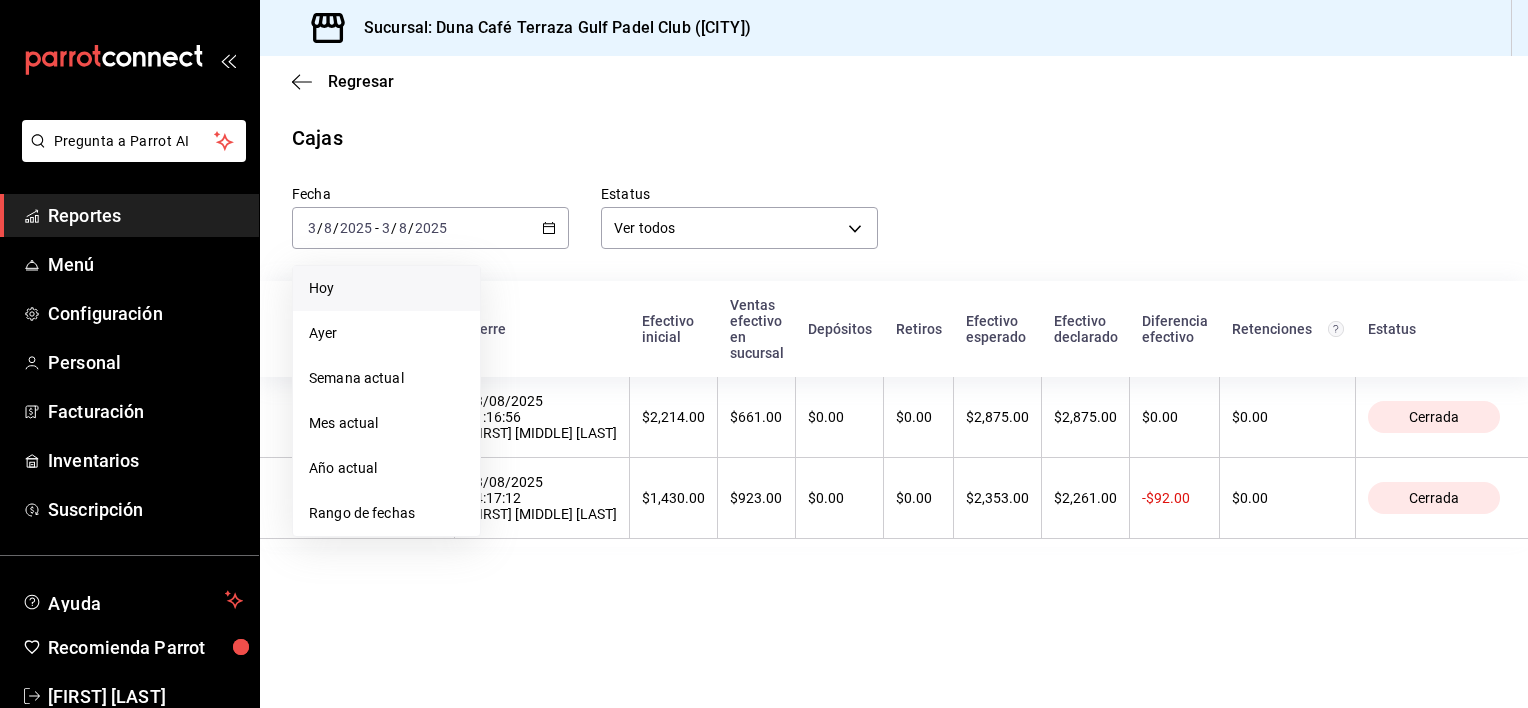 click on "Hoy" at bounding box center [386, 288] 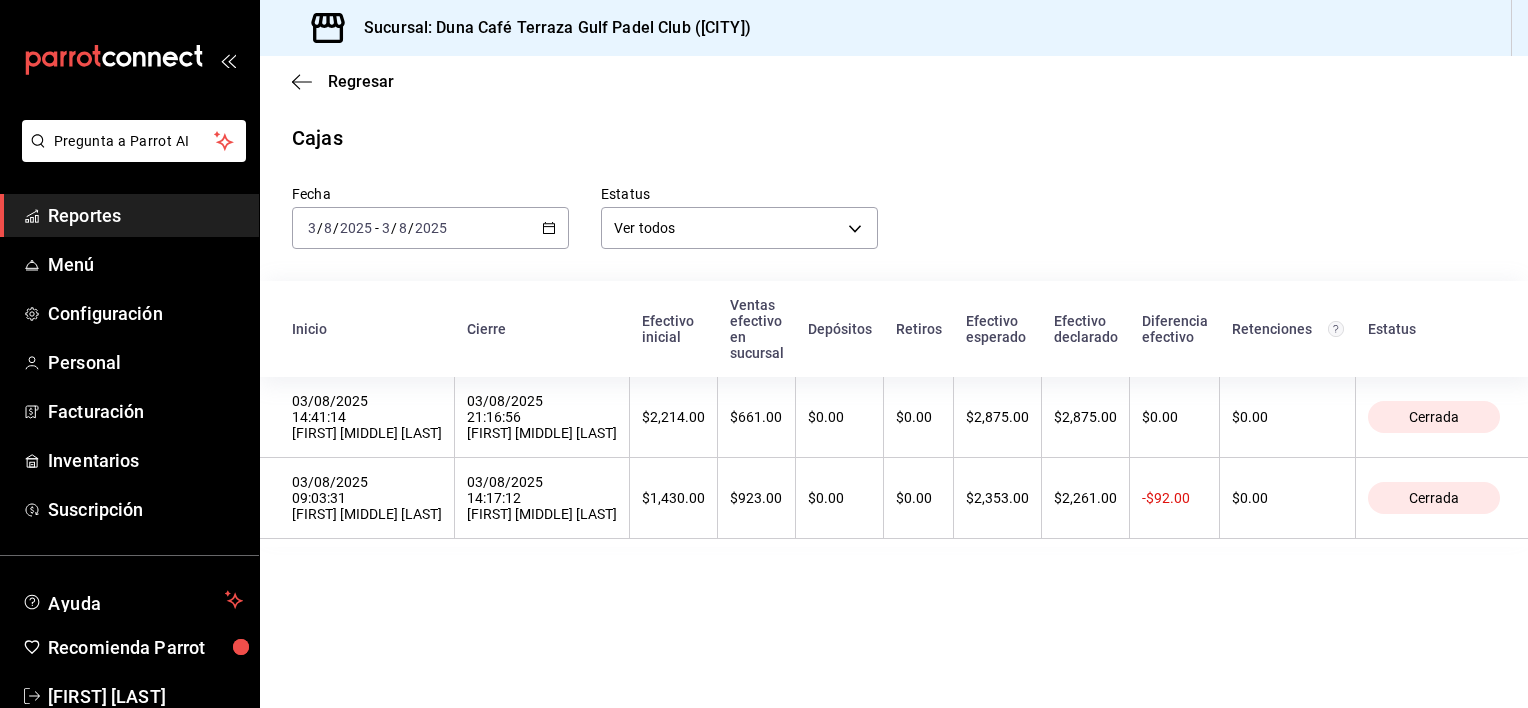 click 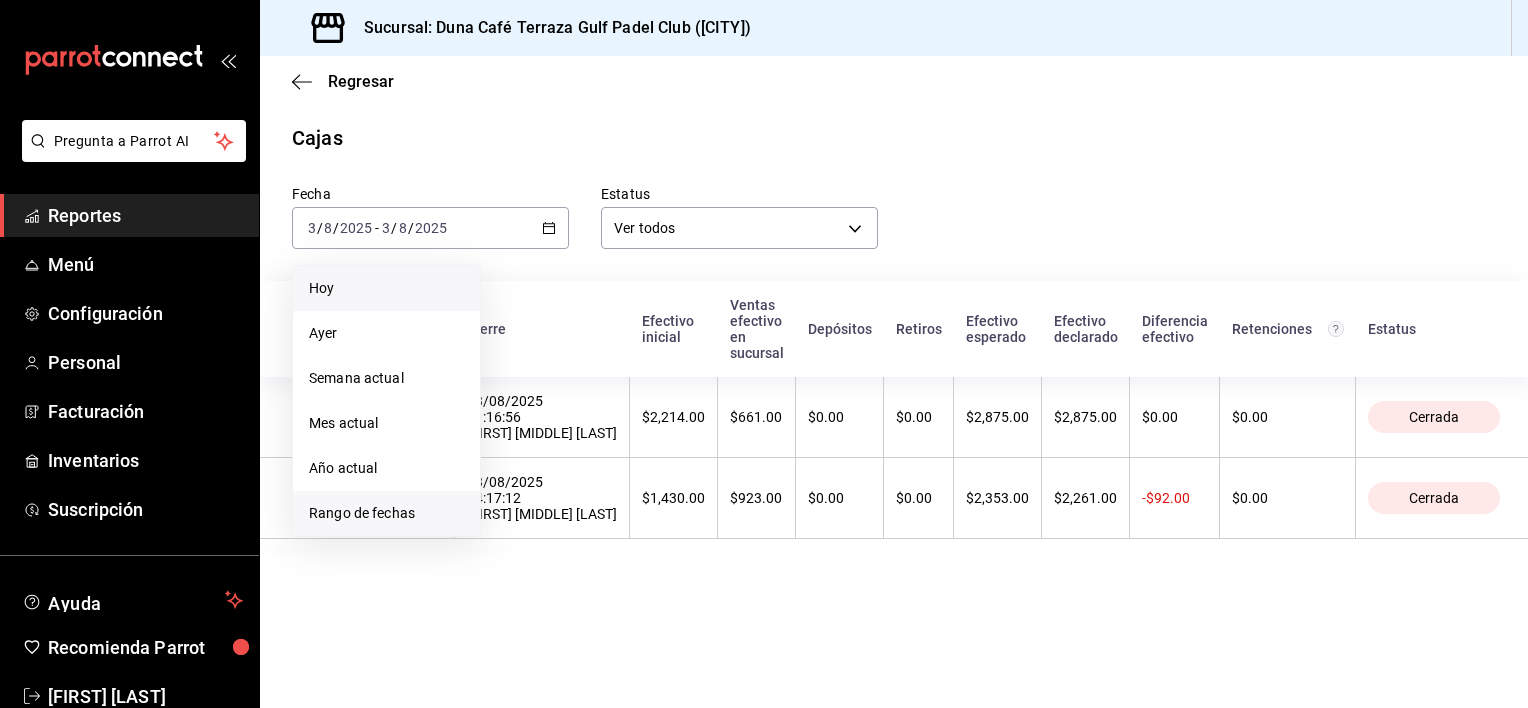 click on "Rango de fechas" at bounding box center [386, 513] 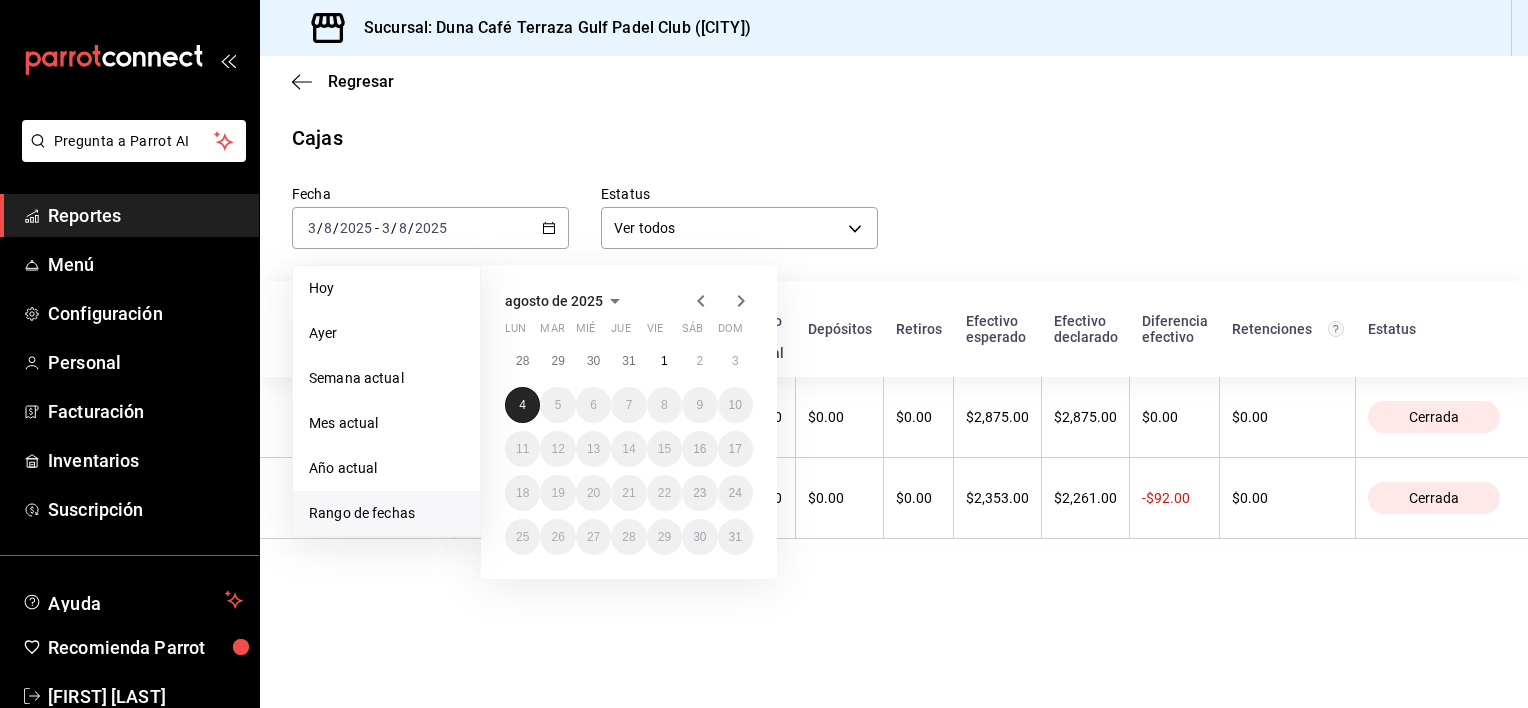 click on "4" at bounding box center [522, 405] 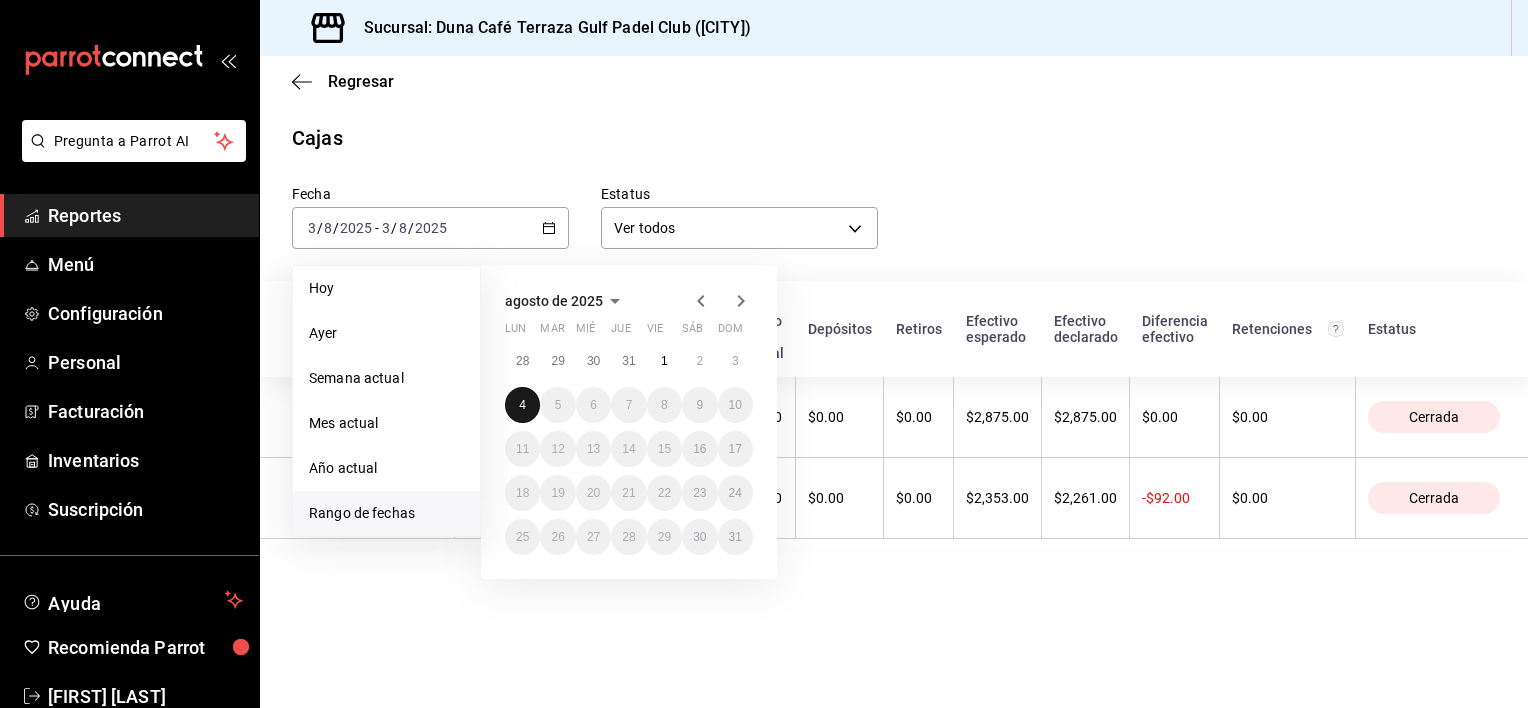click on "4" at bounding box center [522, 405] 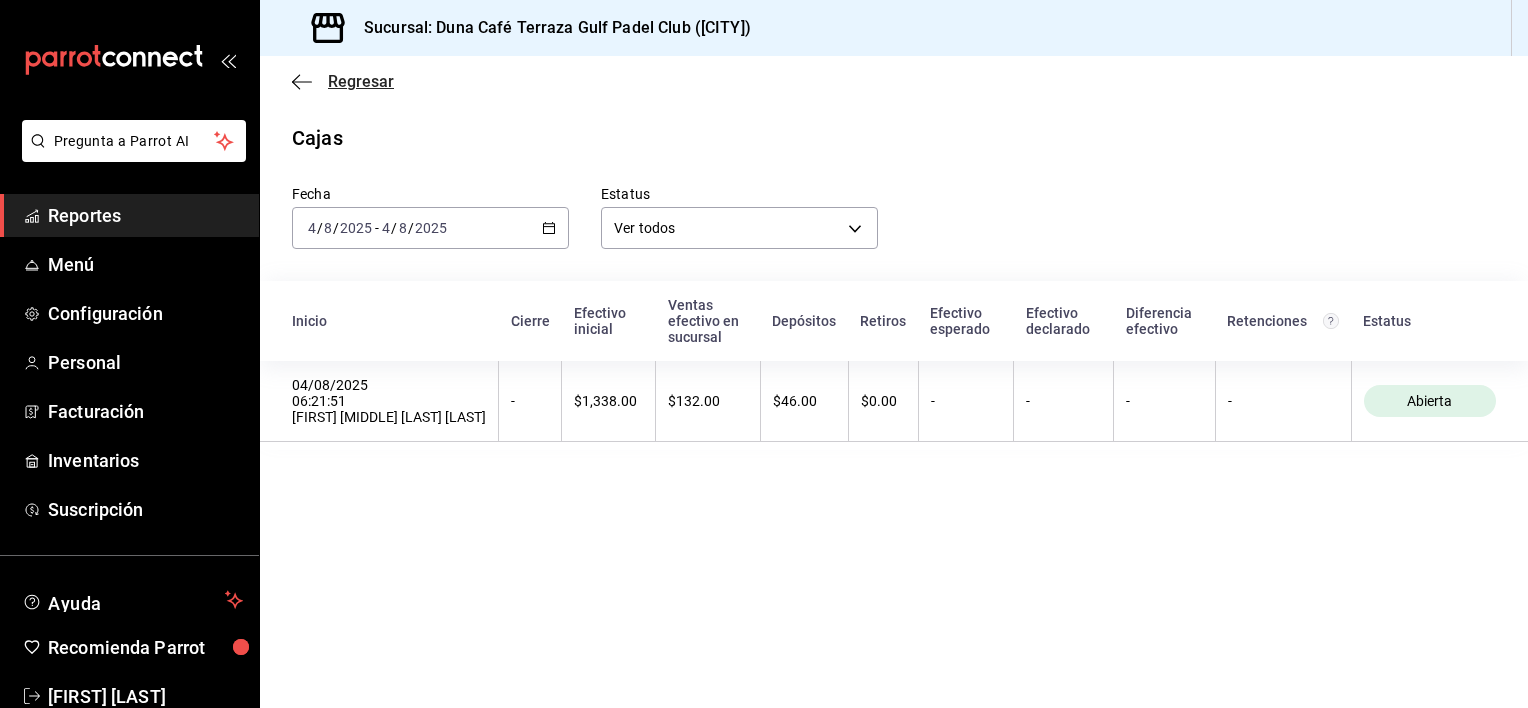 click 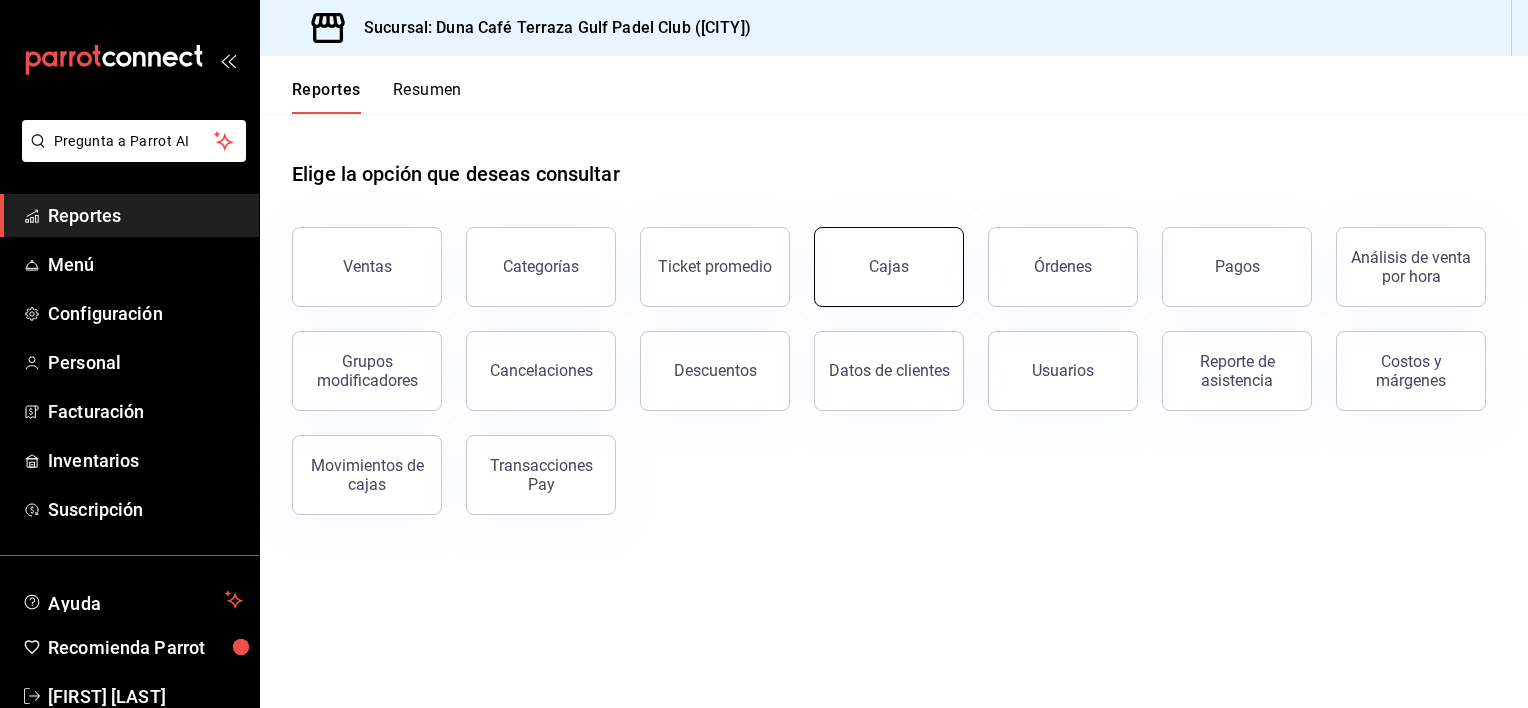 click on "Cajas" at bounding box center [889, 267] 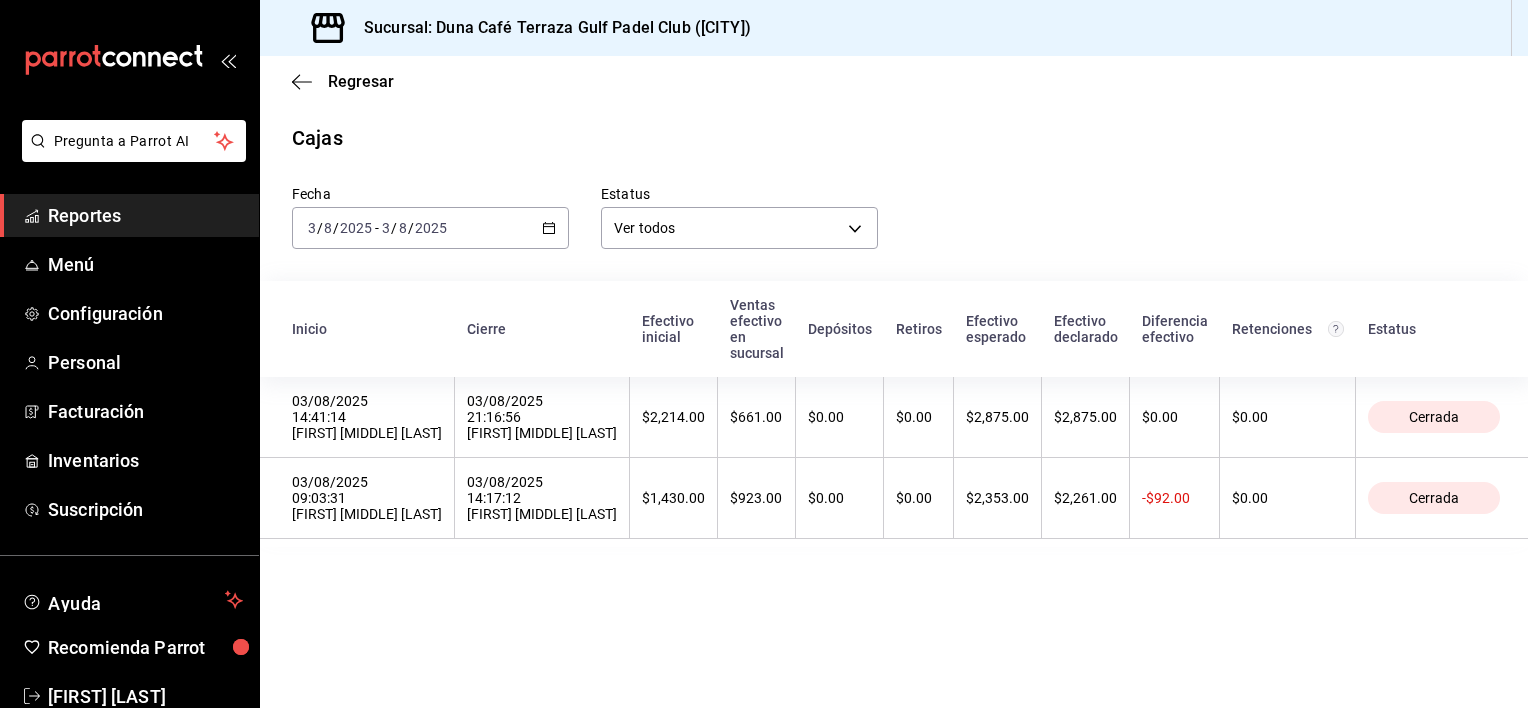 click on "2025-08-03 3 / 8 / 2025 - 2025-08-03 3 / 8 / 2025" at bounding box center (430, 228) 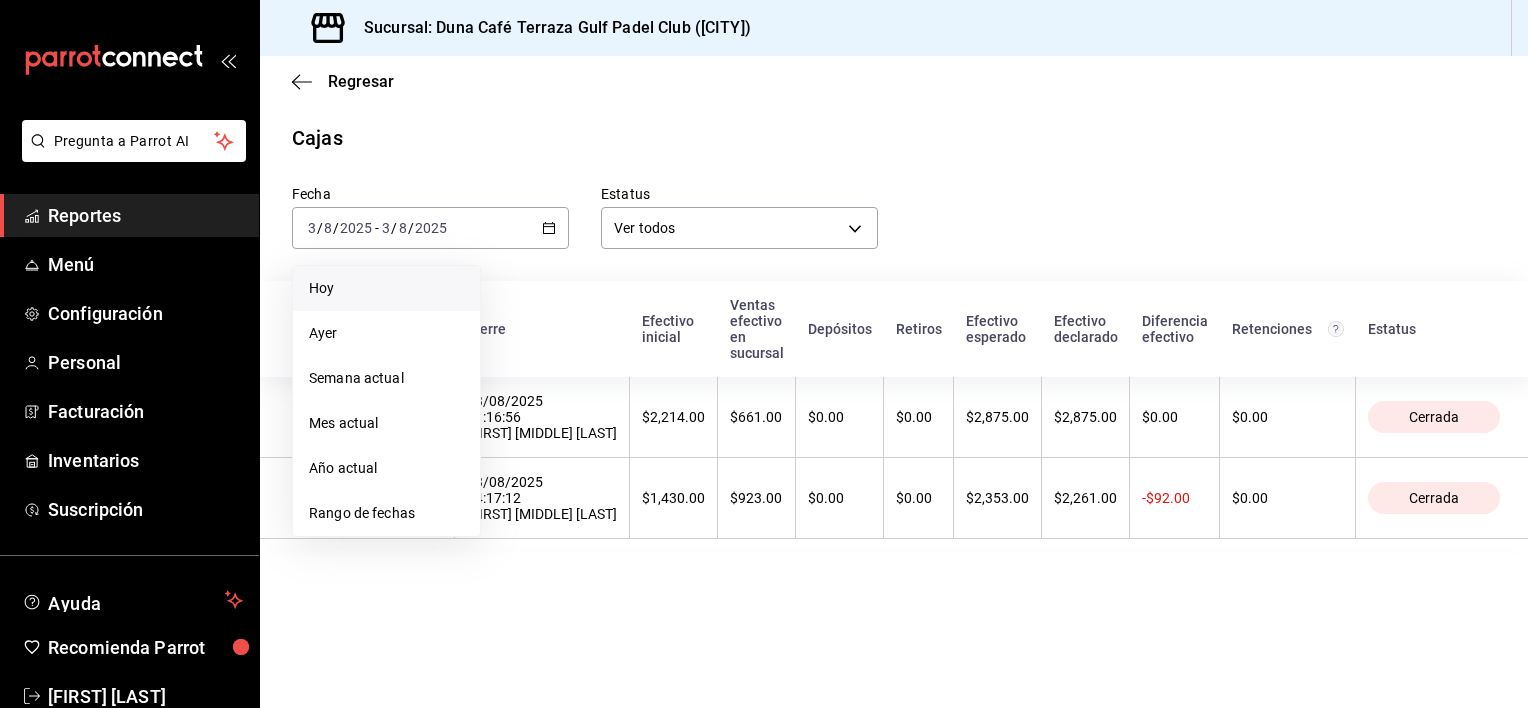 click on "Hoy" at bounding box center [386, 288] 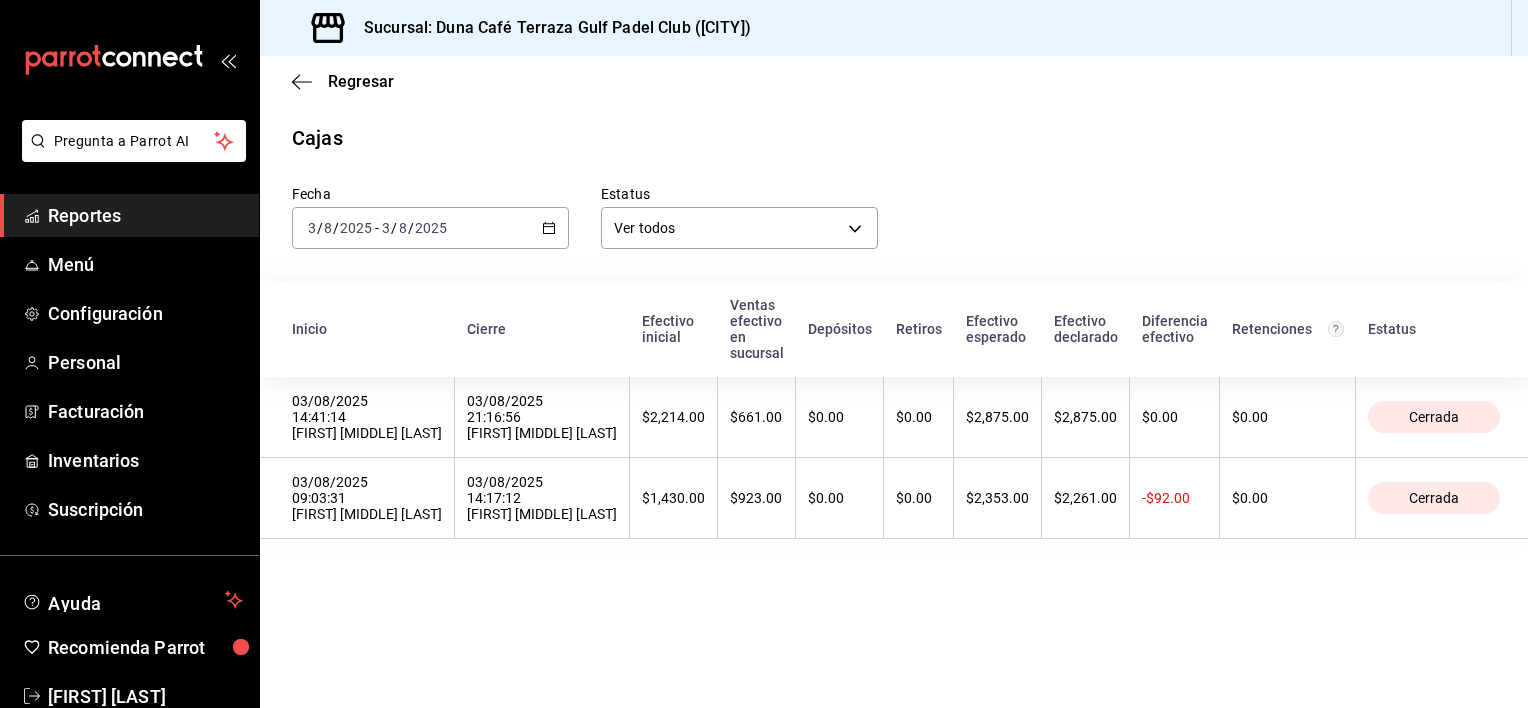 click 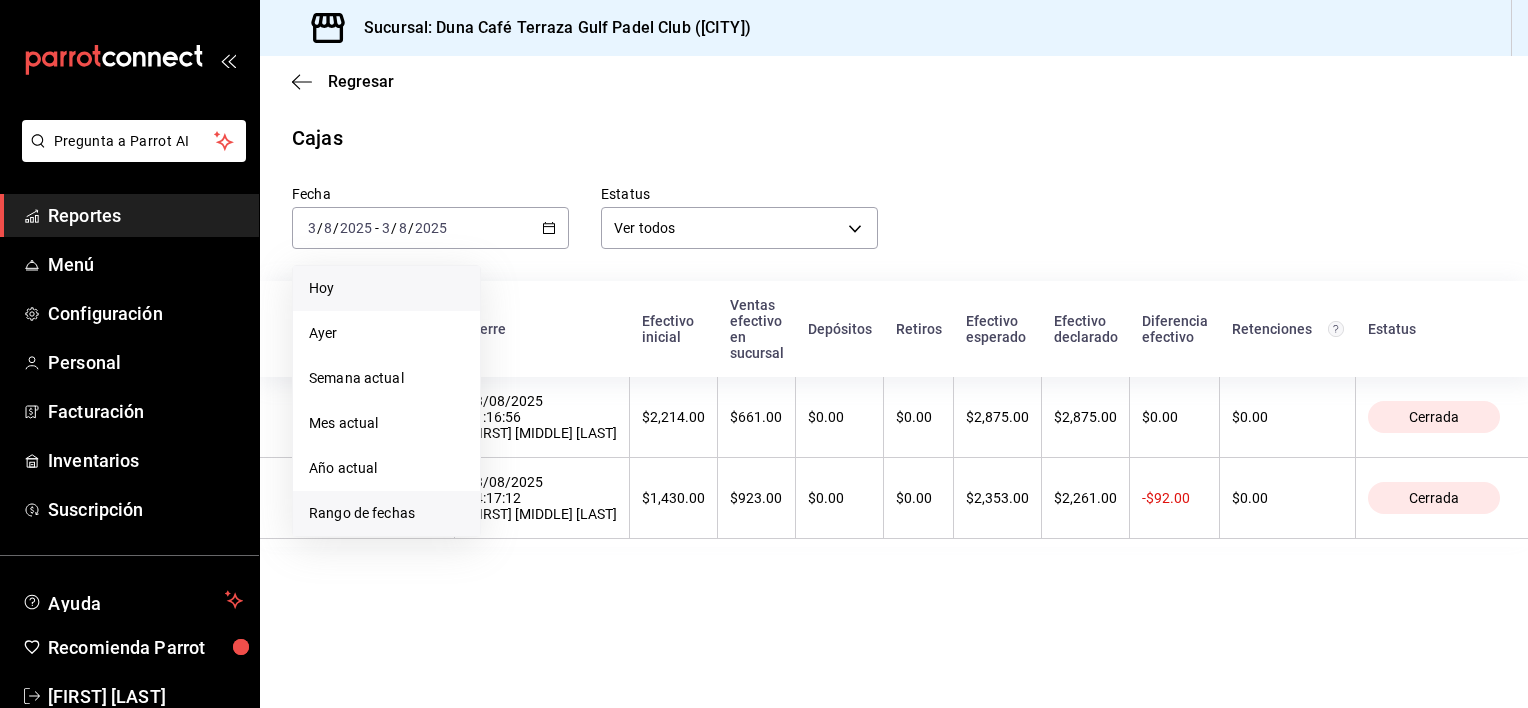 click on "Rango de fechas" at bounding box center (386, 513) 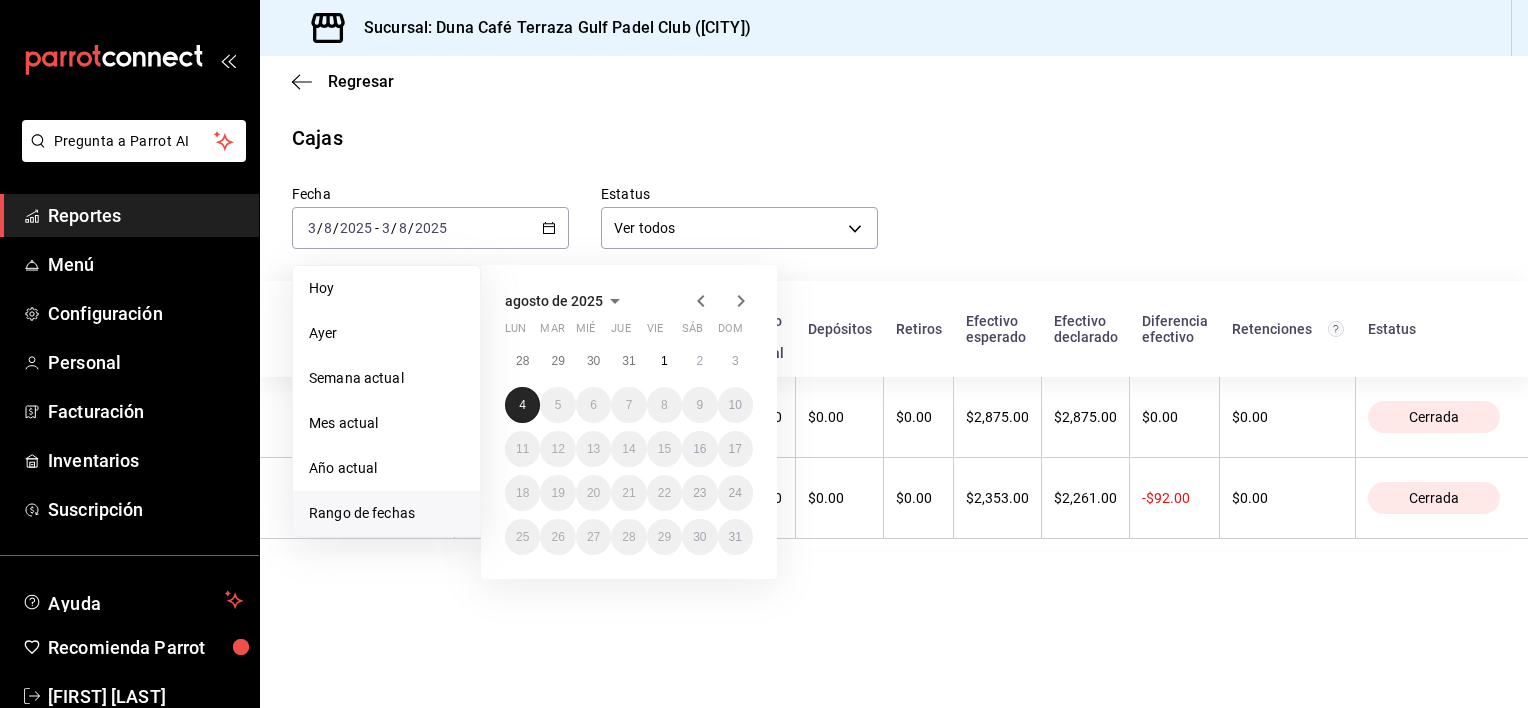 click on "4" at bounding box center (522, 405) 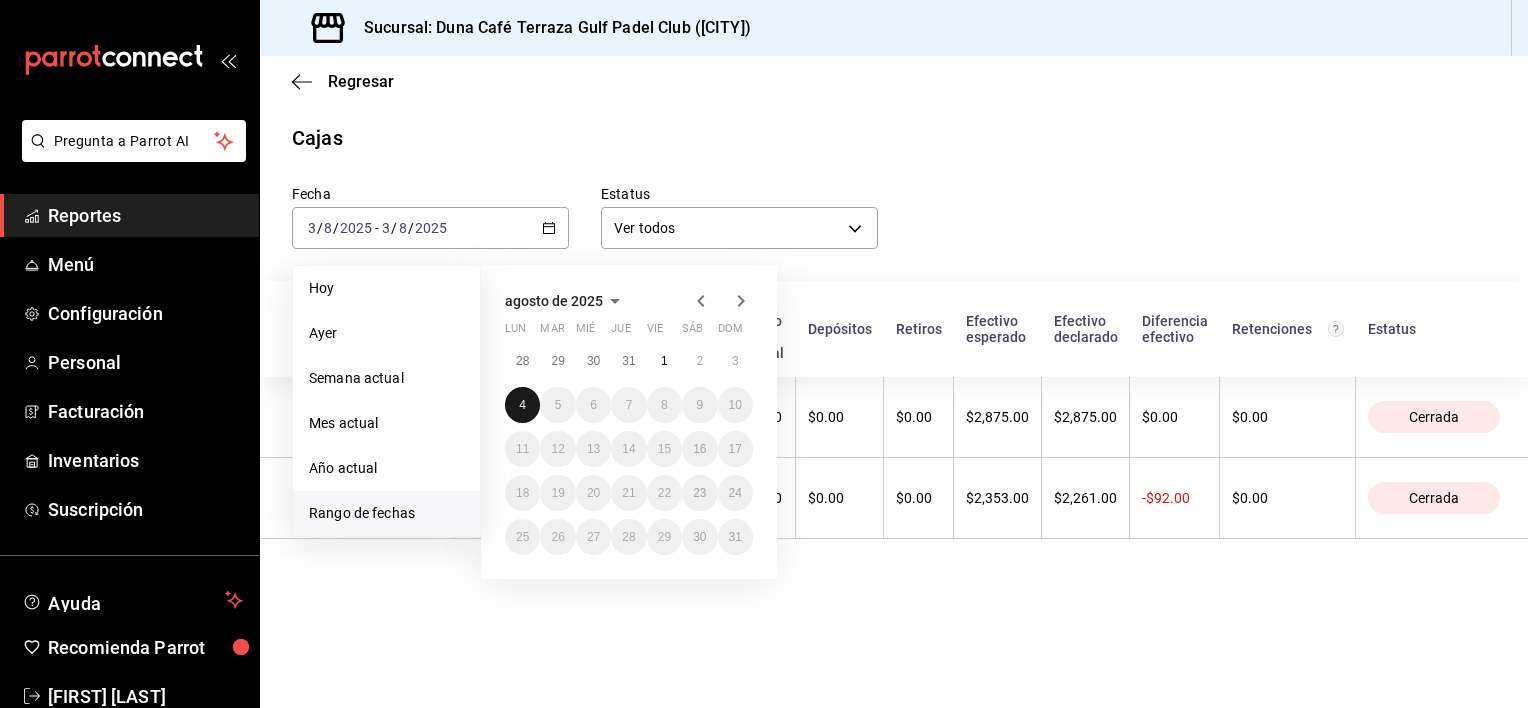 click on "4" at bounding box center (522, 405) 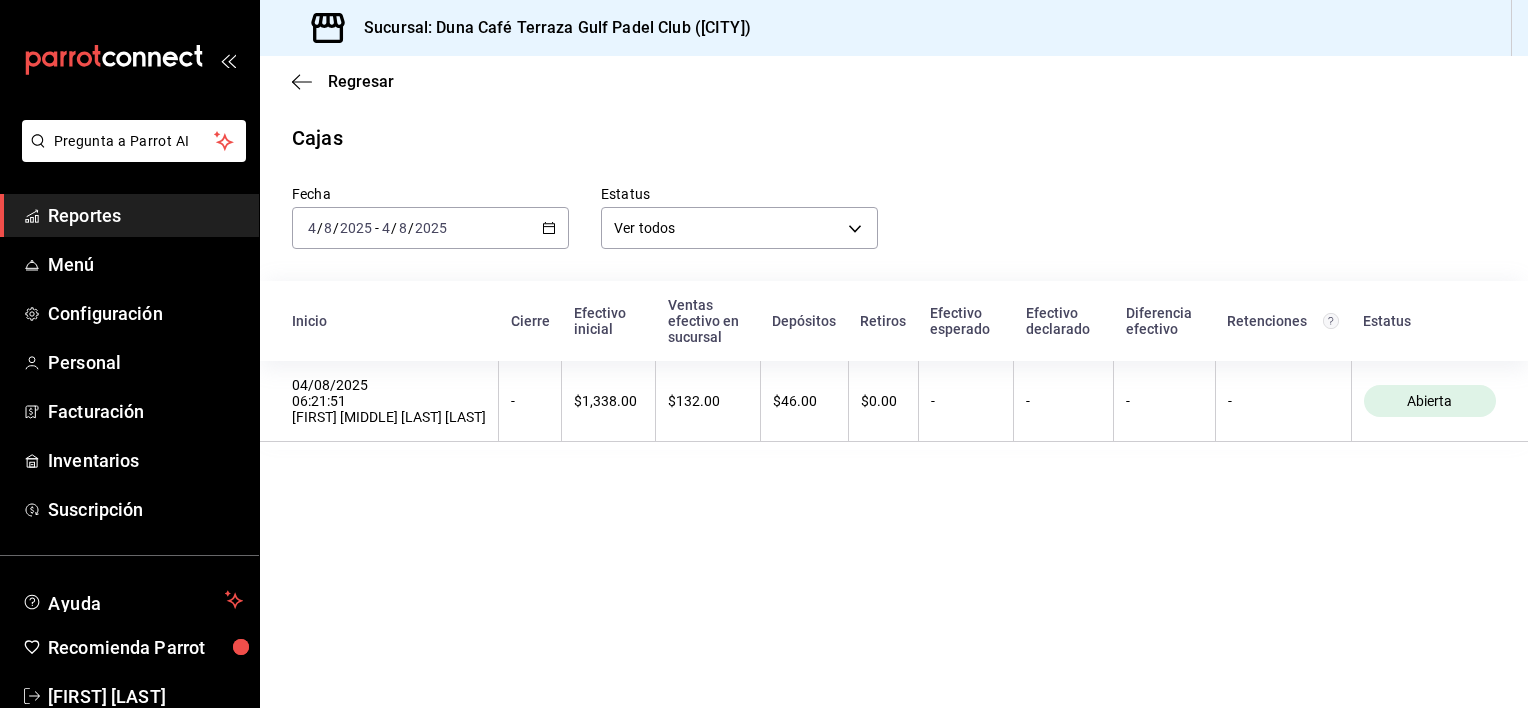 click on "Reportes" at bounding box center [145, 215] 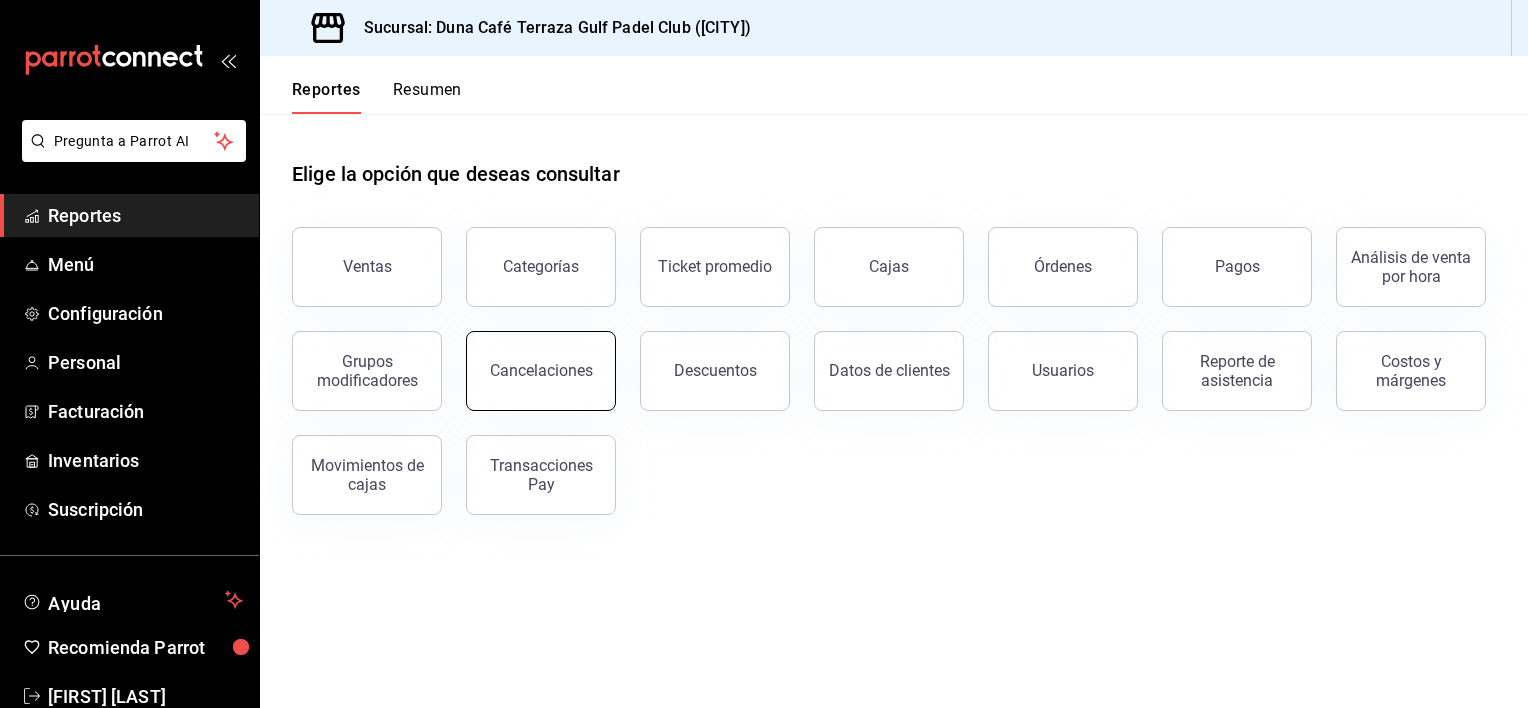 click on "Cancelaciones" at bounding box center [541, 370] 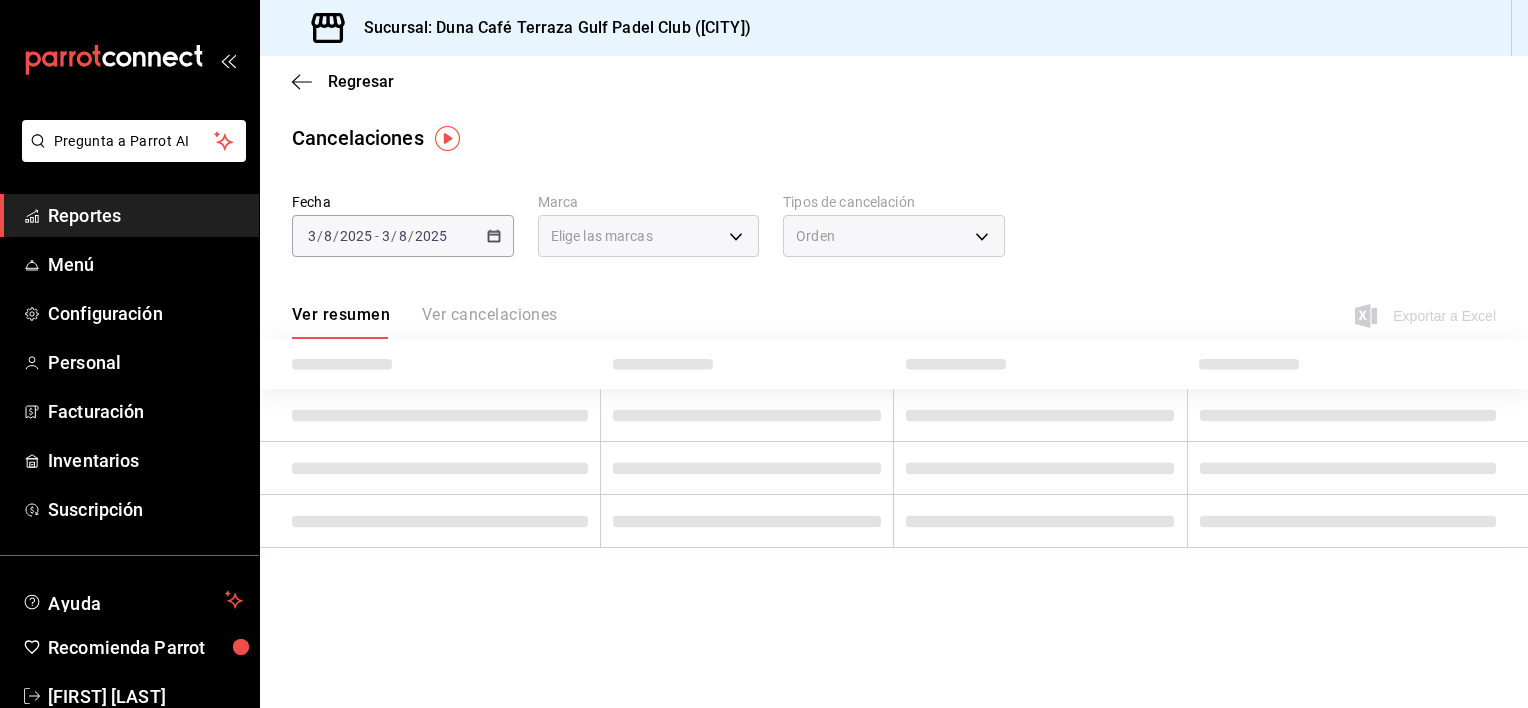 type on "[object Object]" 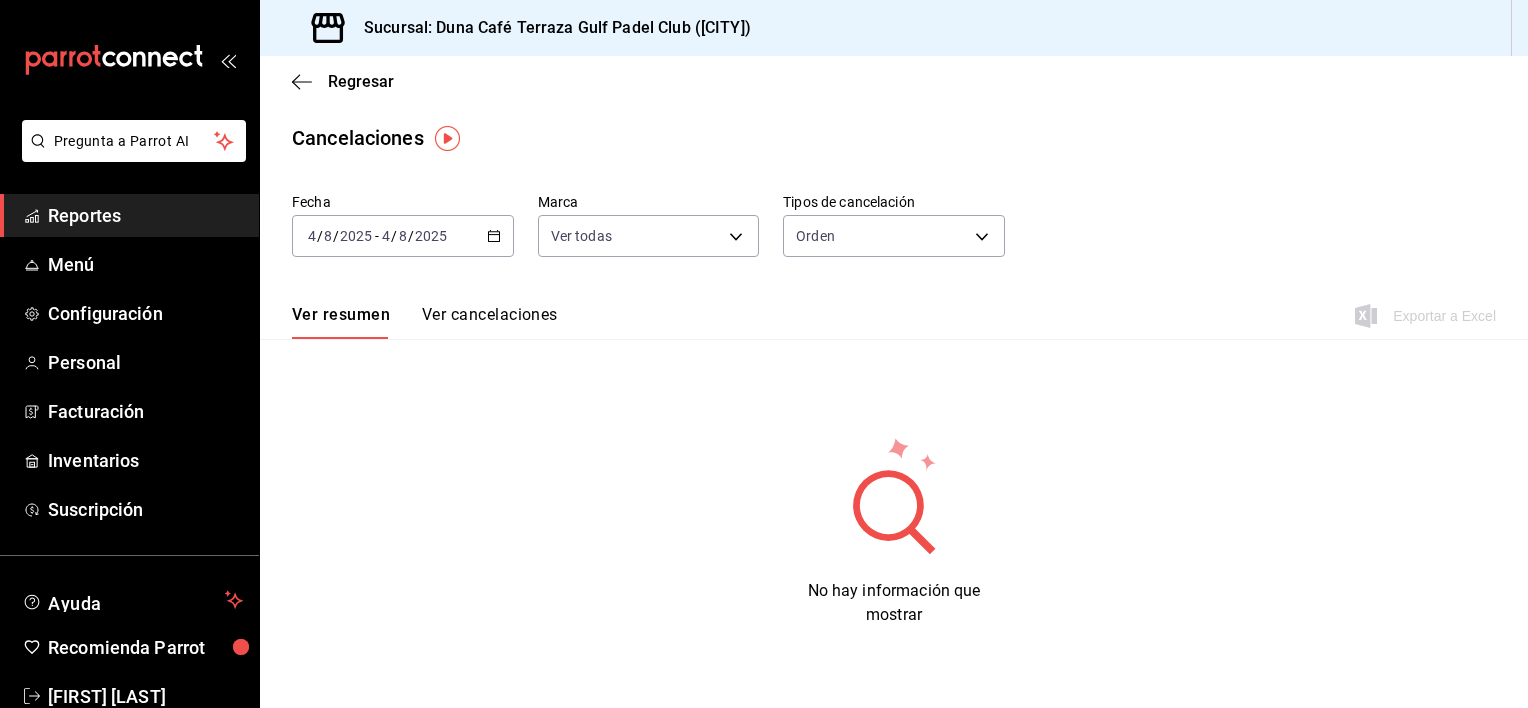 click 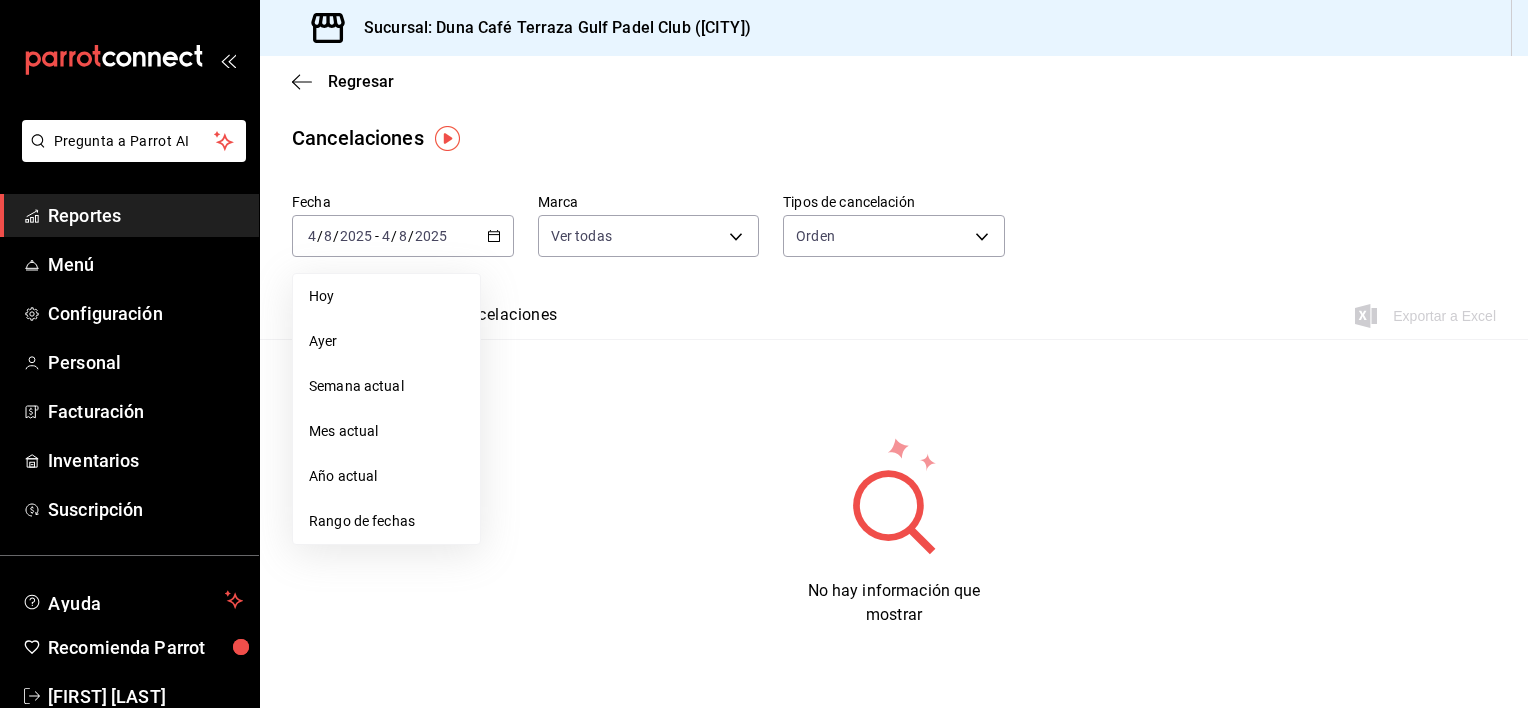 click on "Ver cancelaciones" at bounding box center [490, 322] 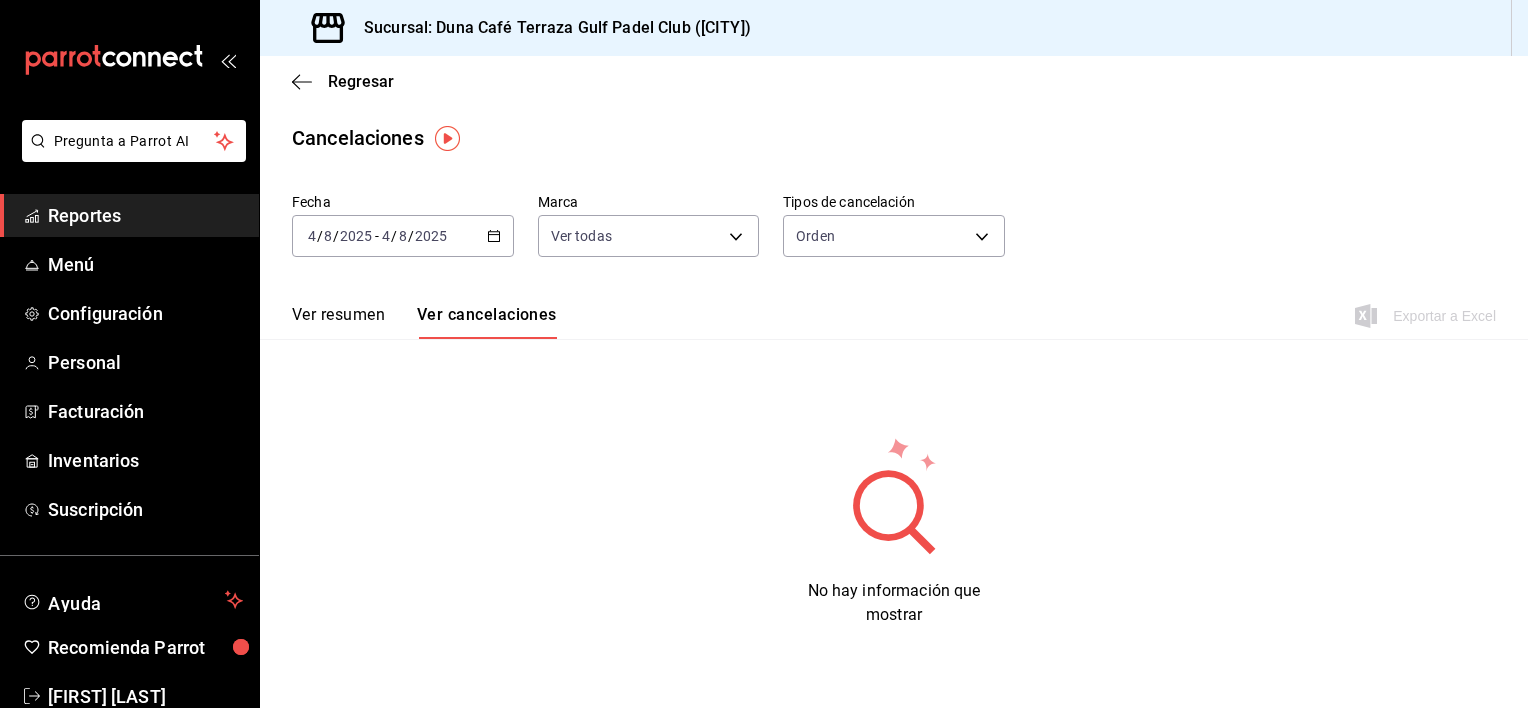 click 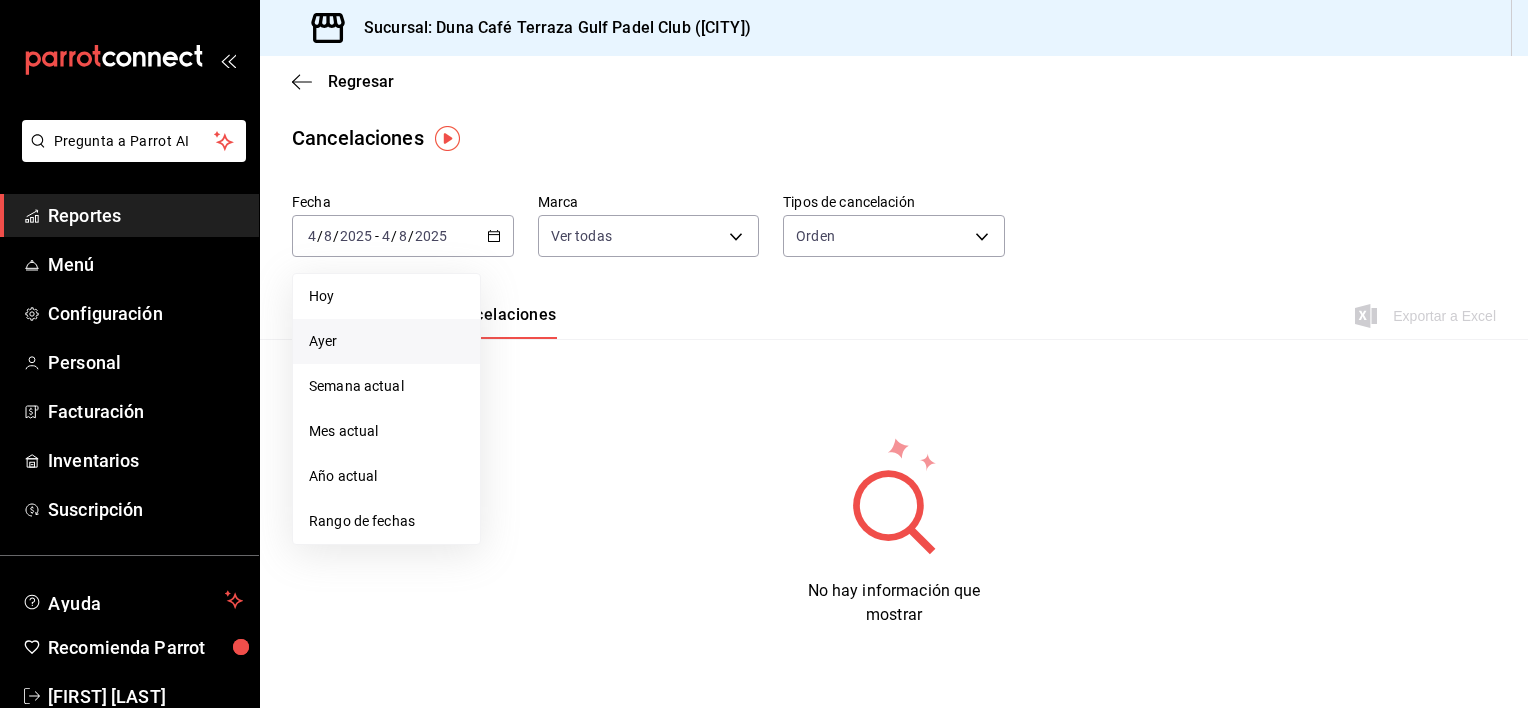 click on "Ayer" at bounding box center [386, 341] 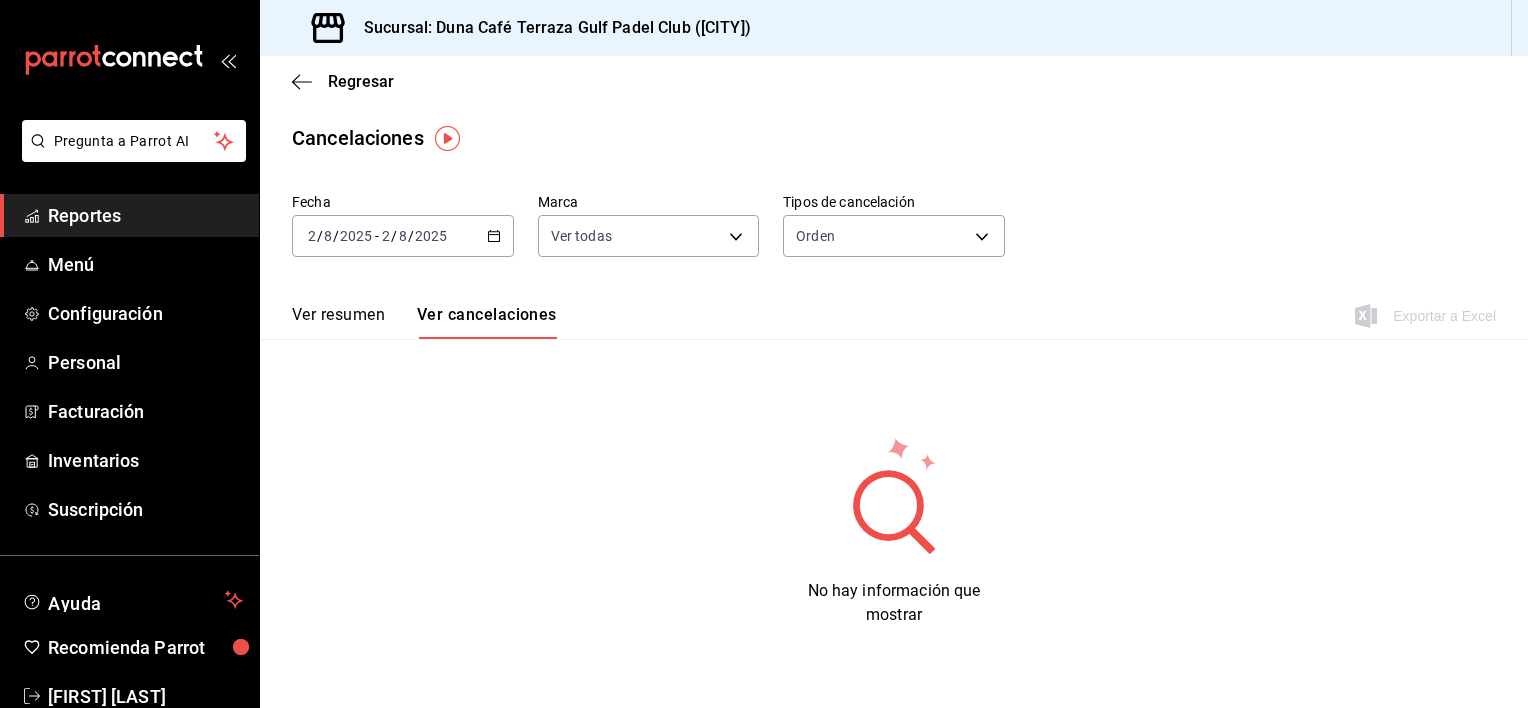 click 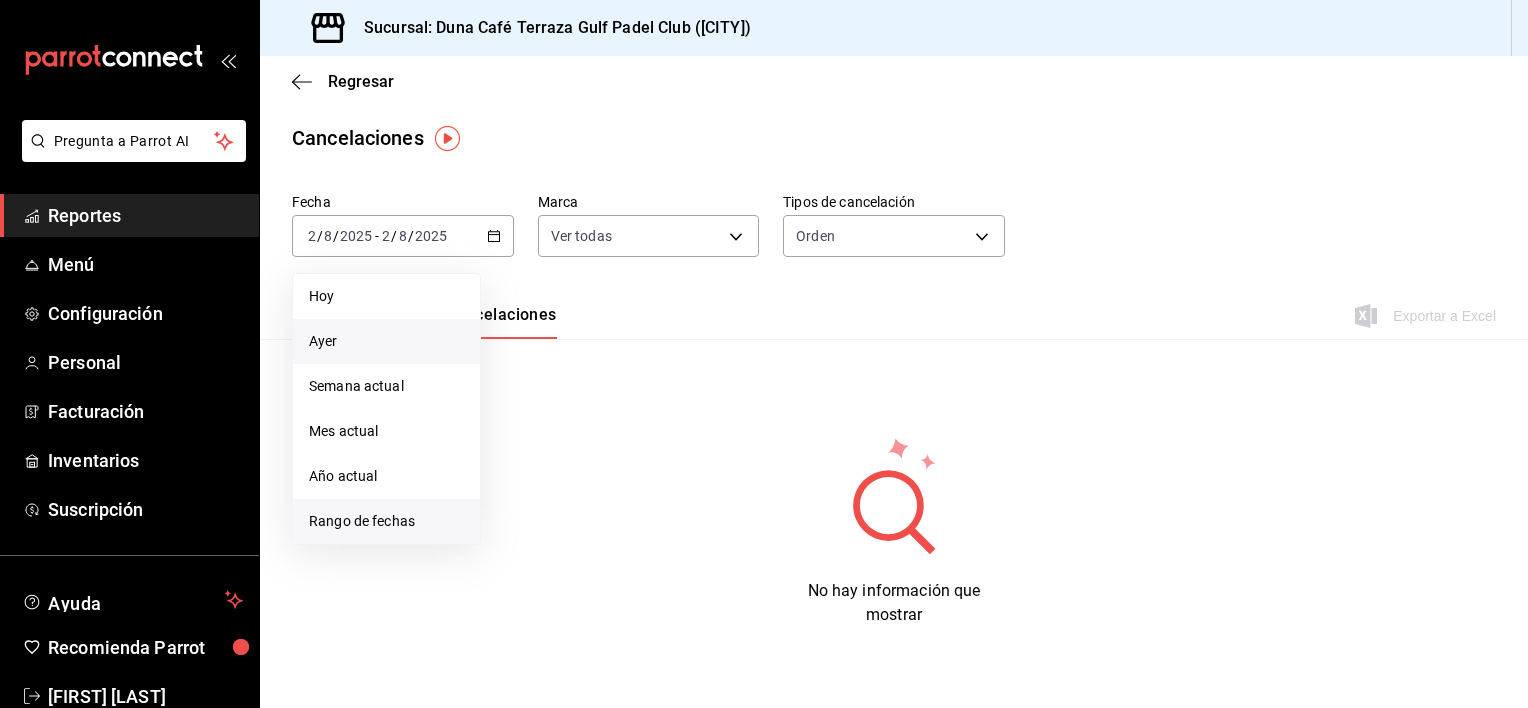 click on "Rango de fechas" at bounding box center (386, 521) 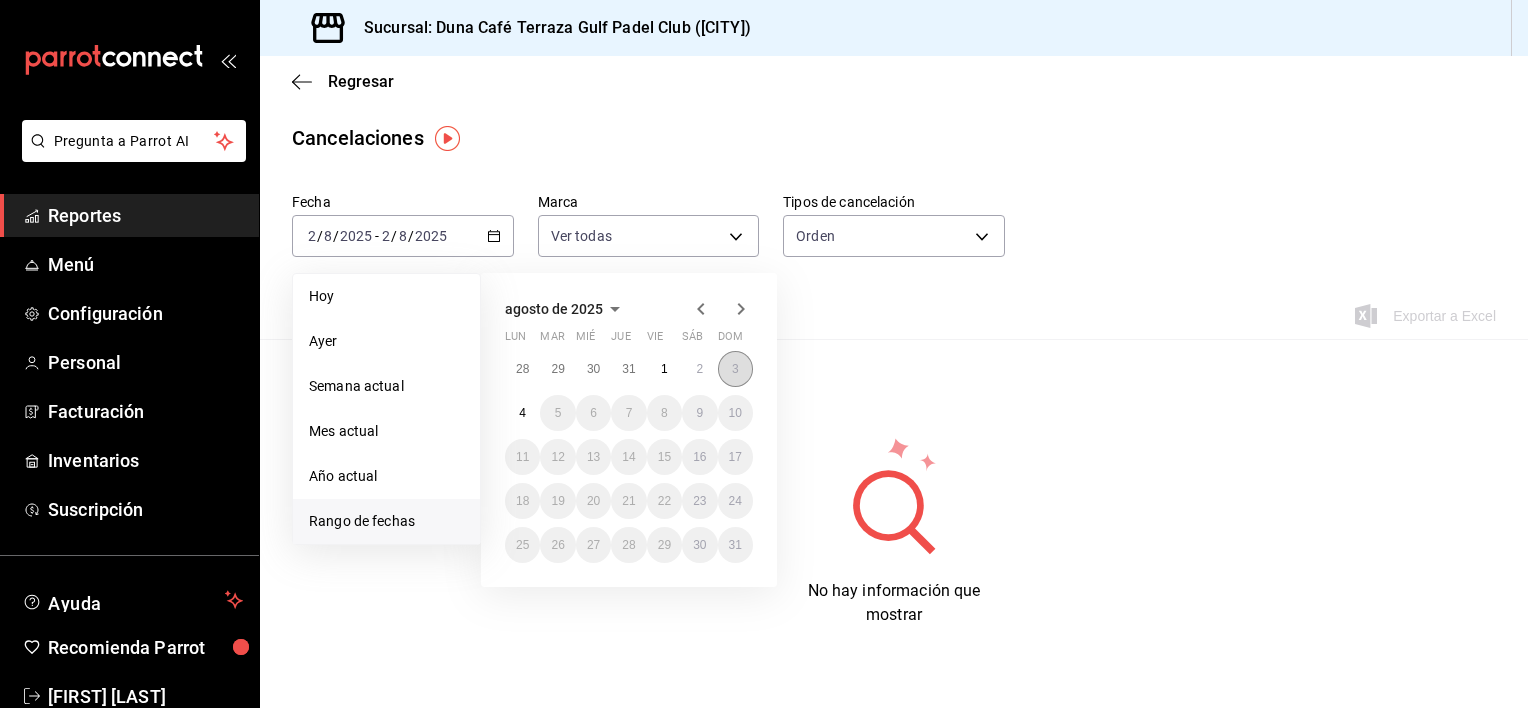 click on "3" at bounding box center (735, 369) 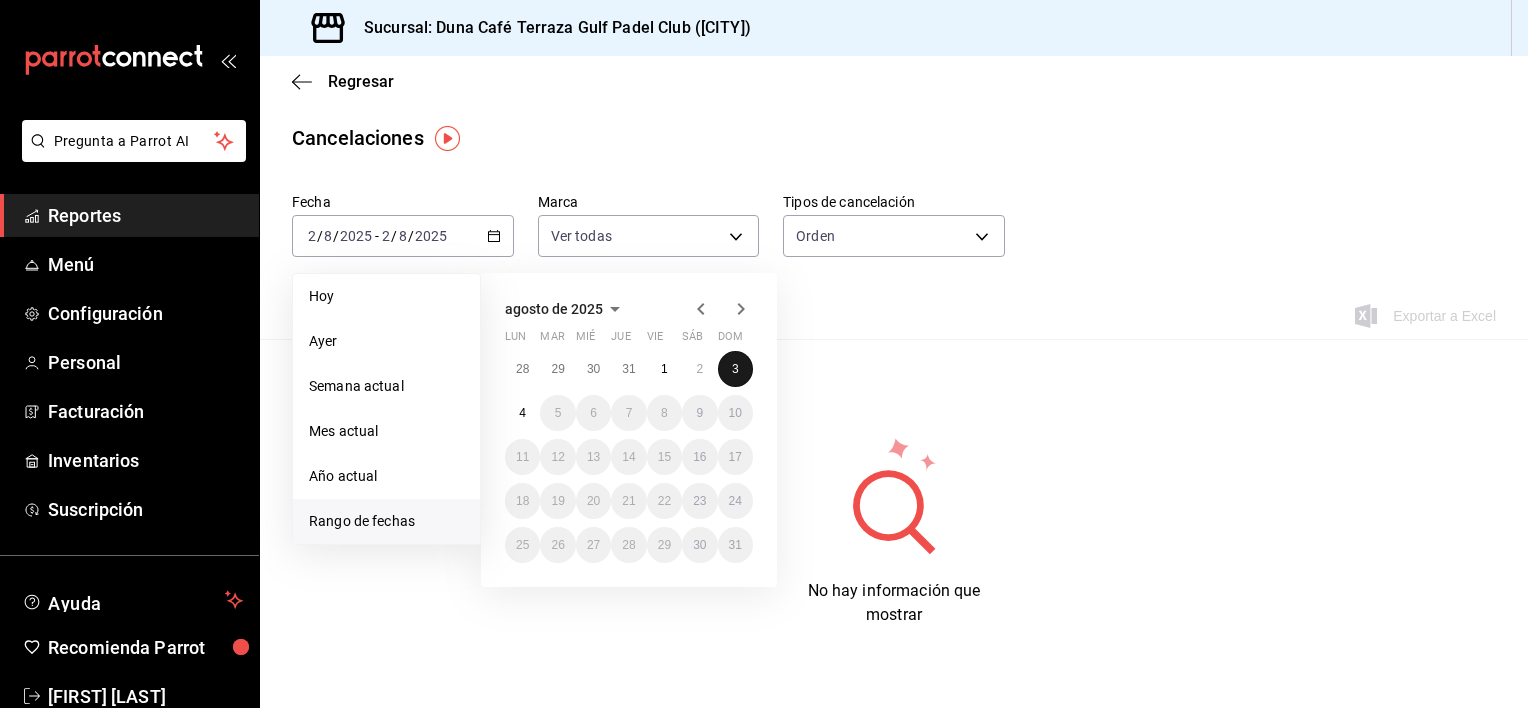 click on "3" at bounding box center (735, 369) 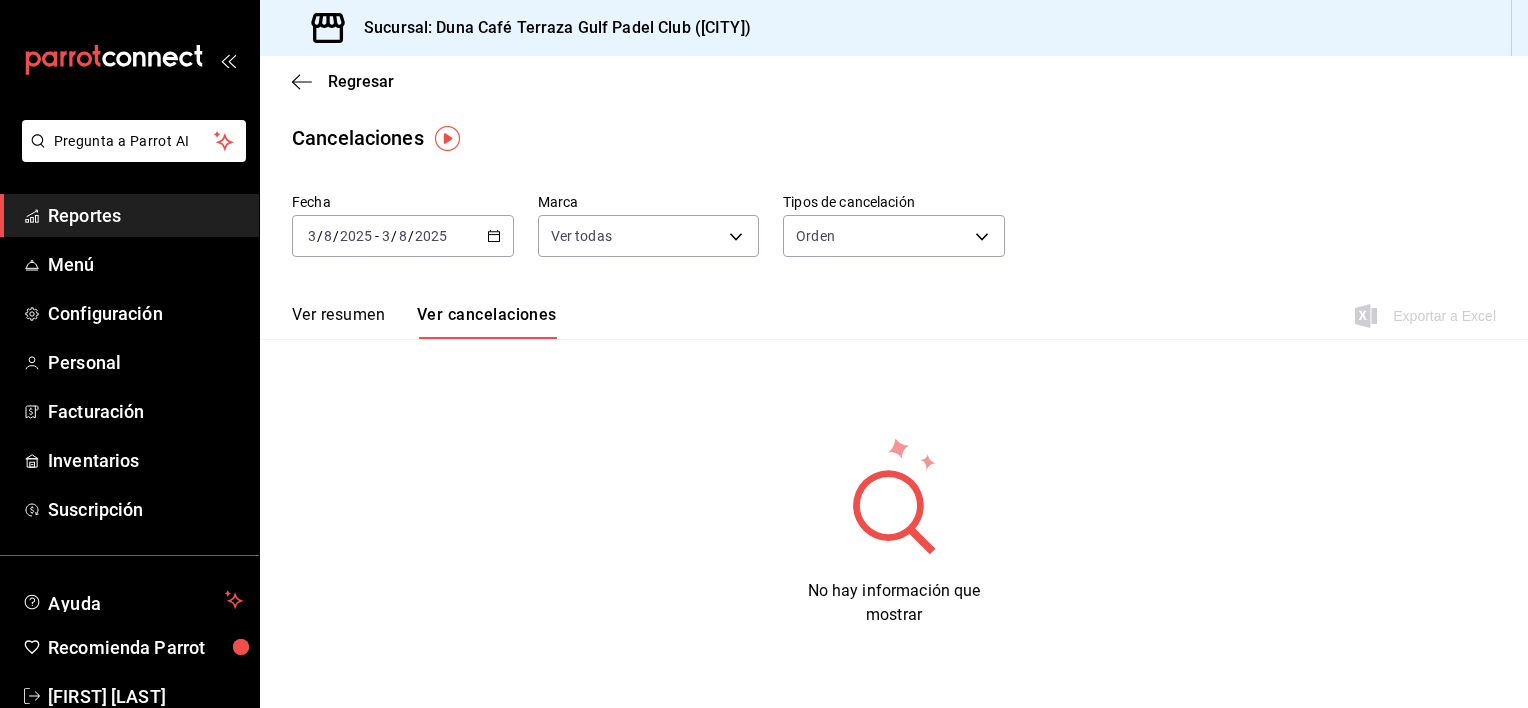 click 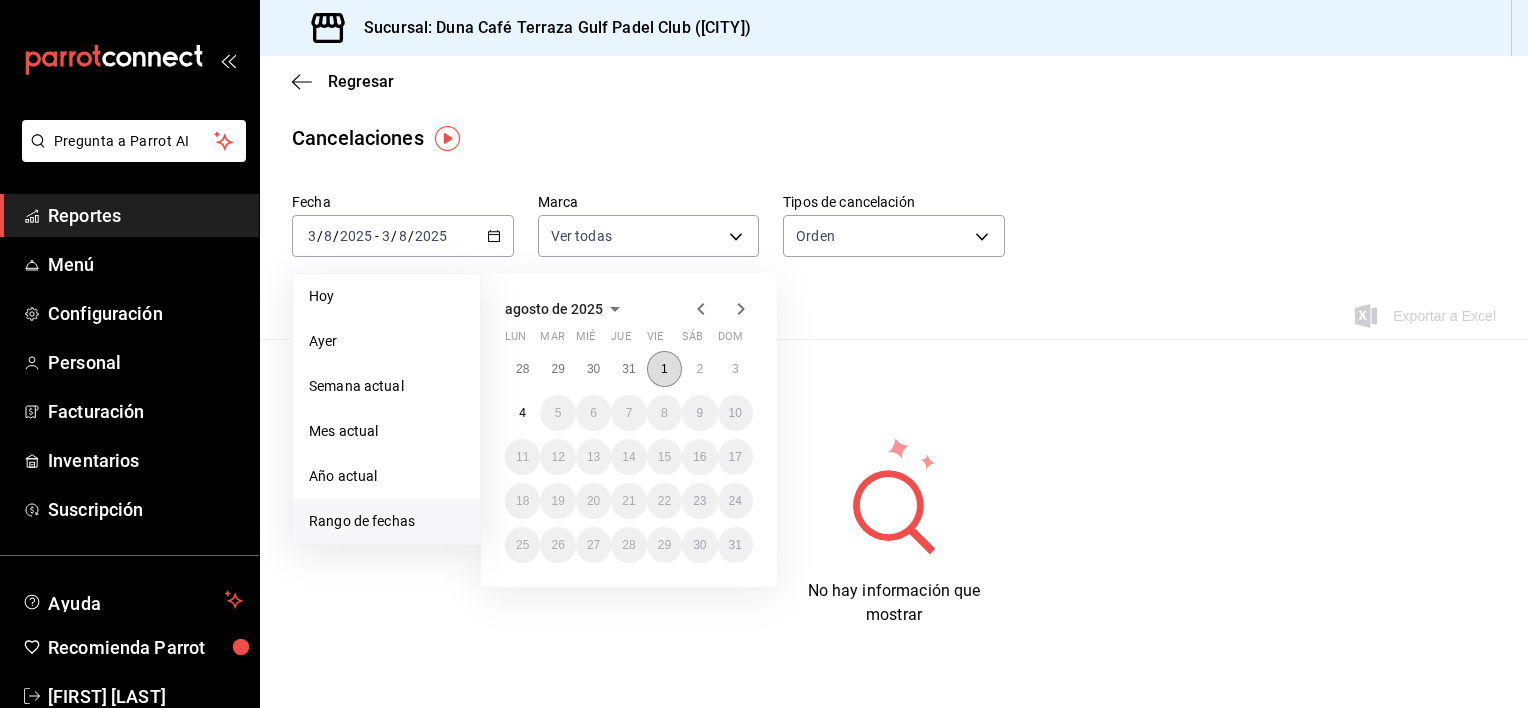 click on "1" at bounding box center (664, 369) 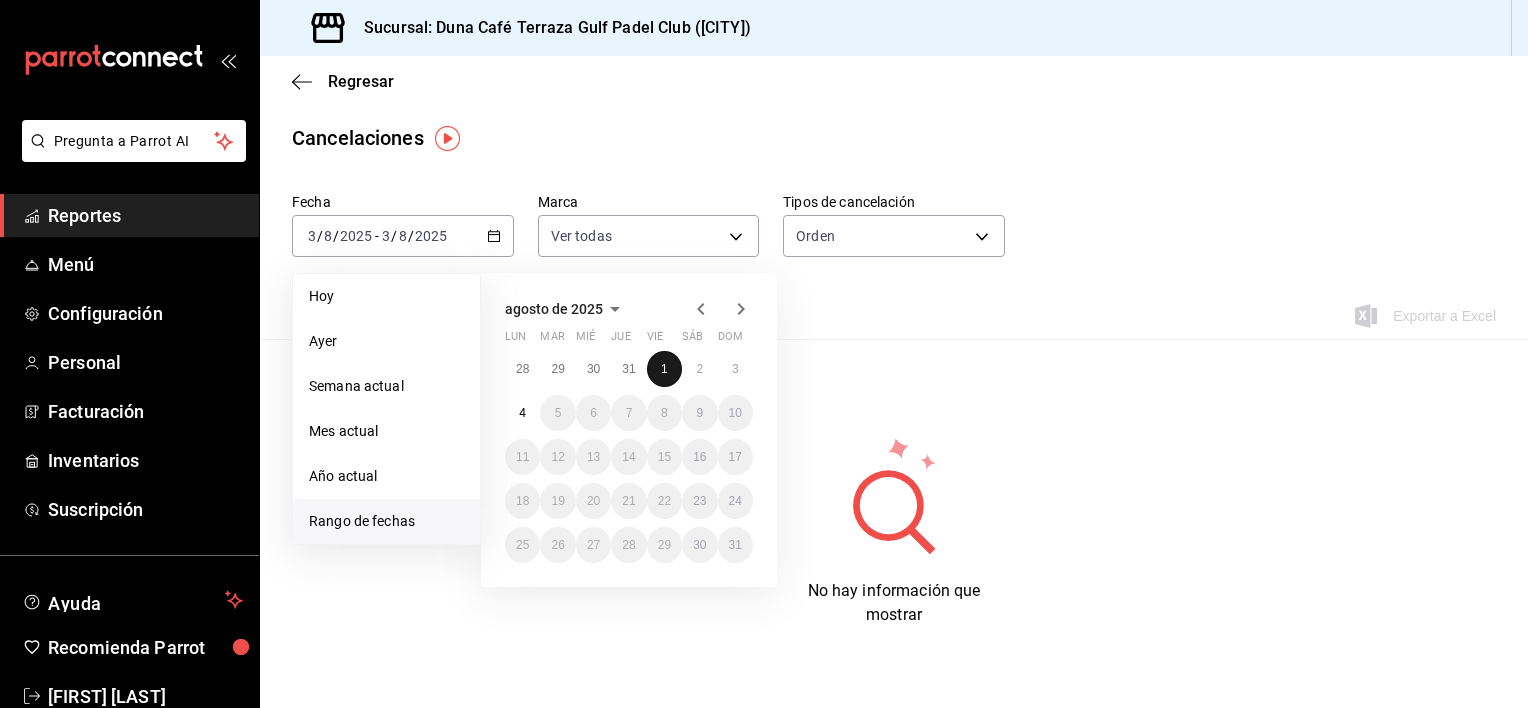 click on "1" at bounding box center [664, 369] 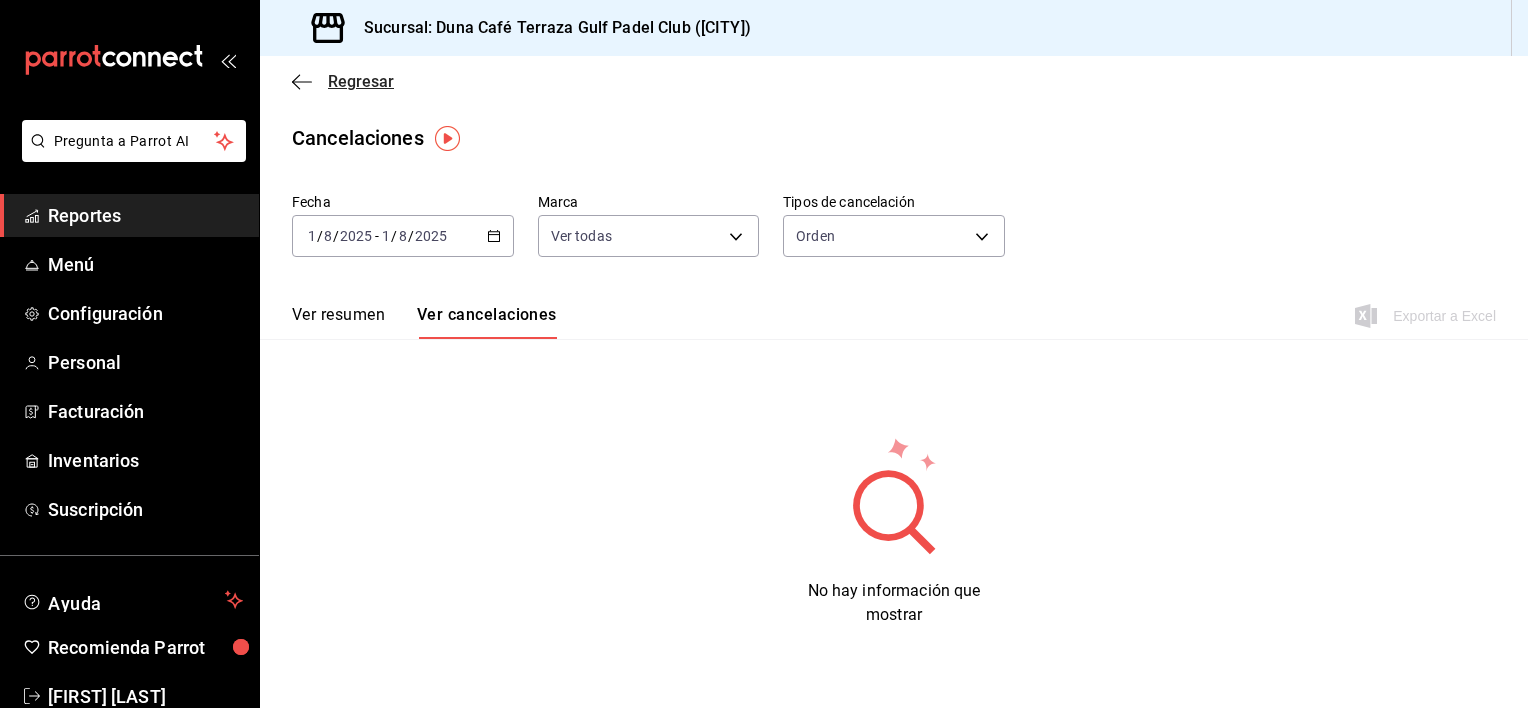 click 